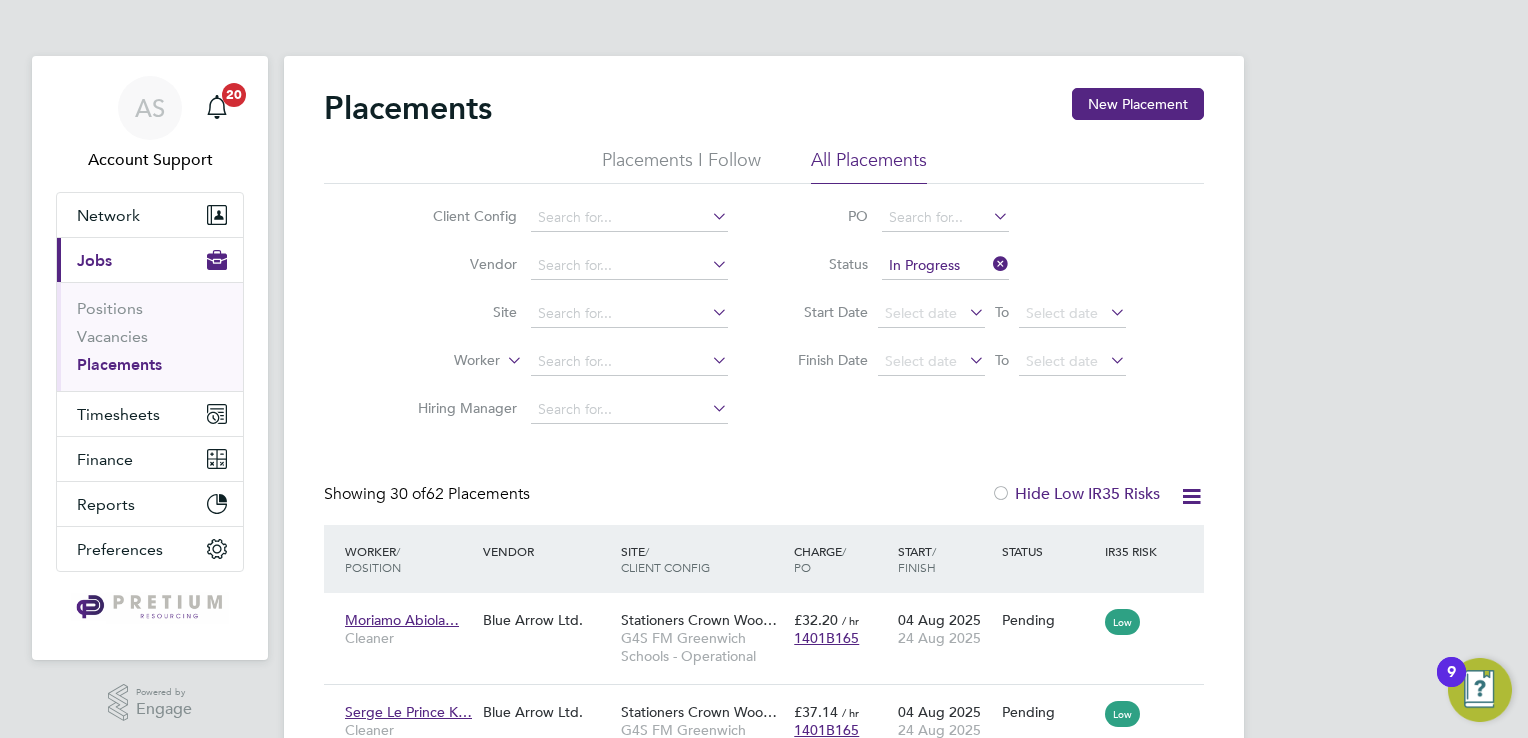 scroll, scrollTop: 0, scrollLeft: 0, axis: both 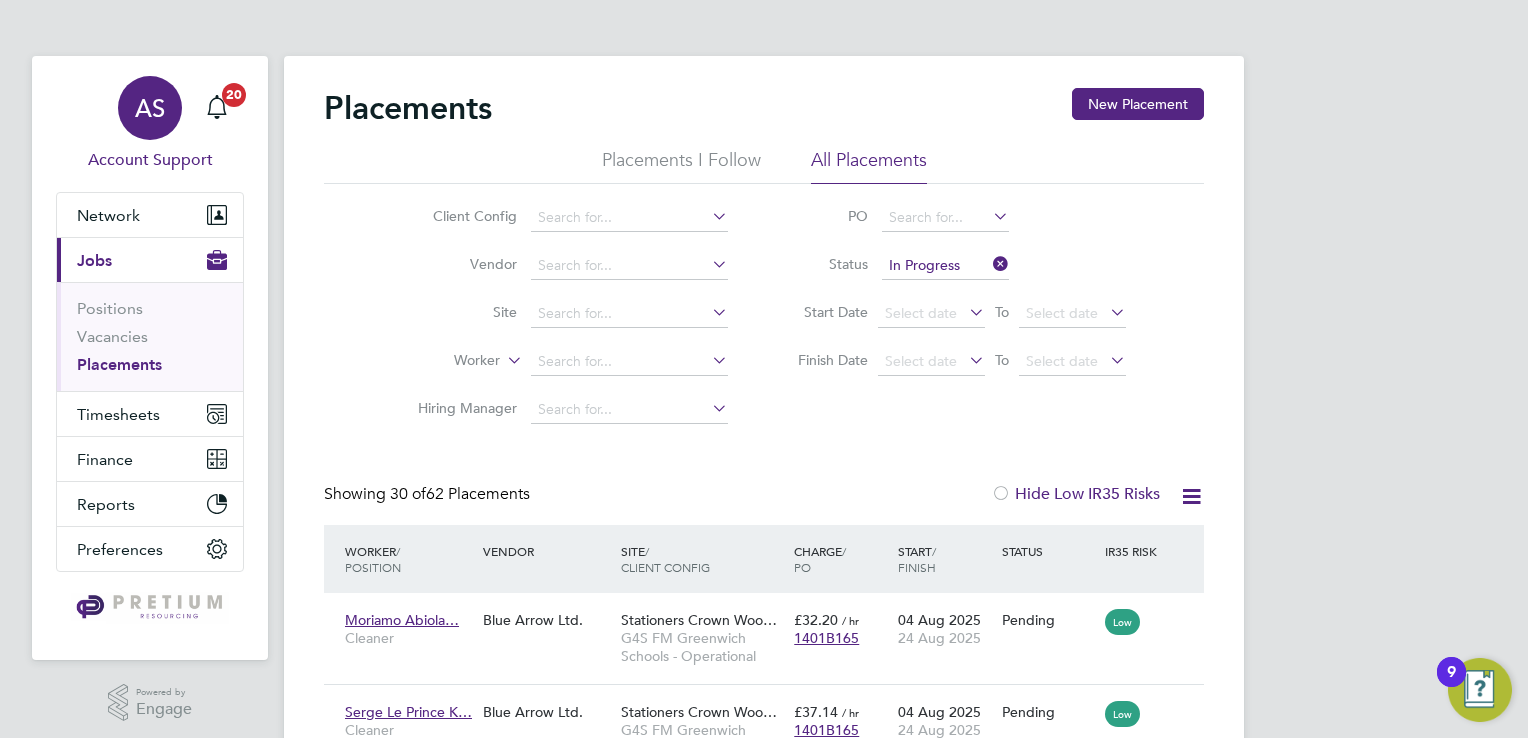 click on "AS" at bounding box center [150, 108] 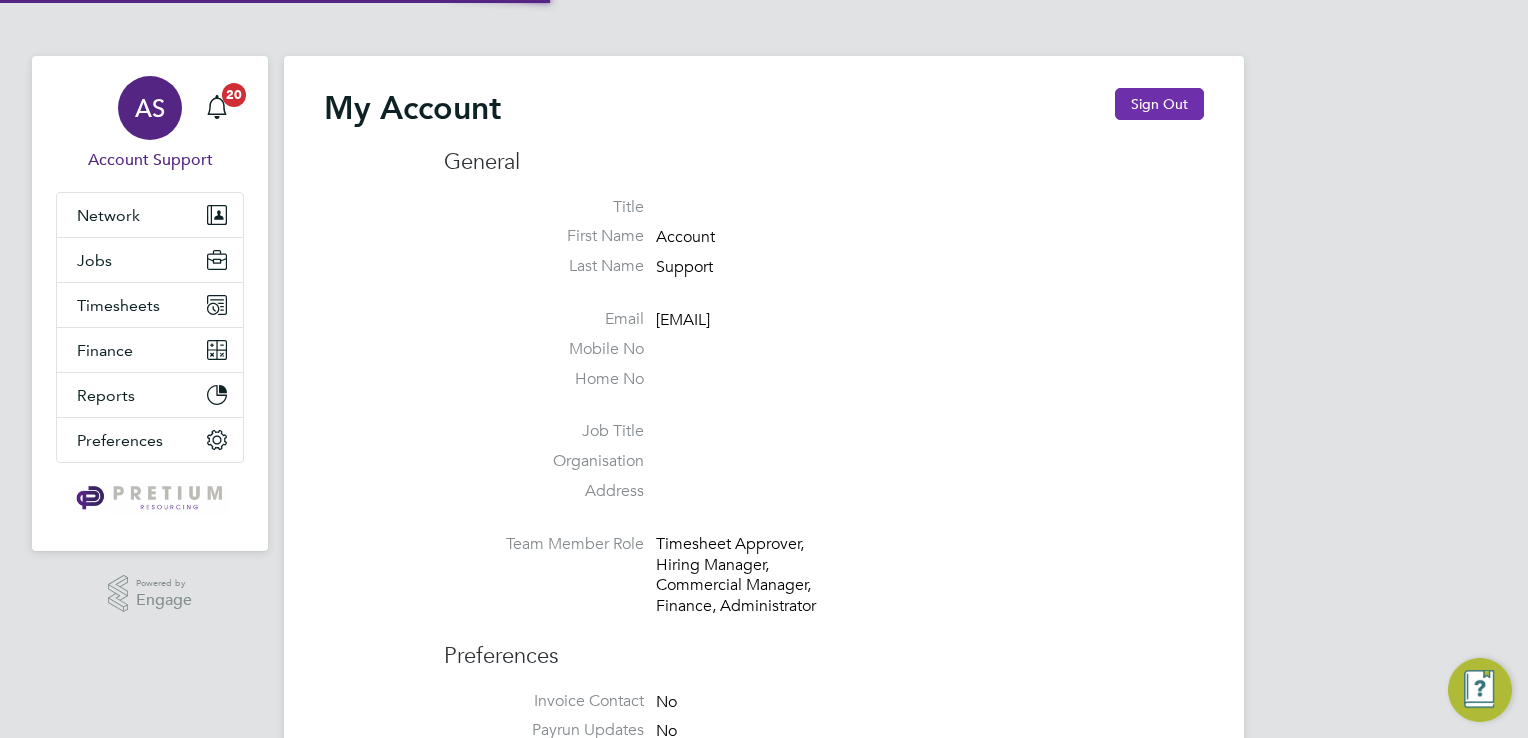 click on "Sign Out" at bounding box center (1159, 104) 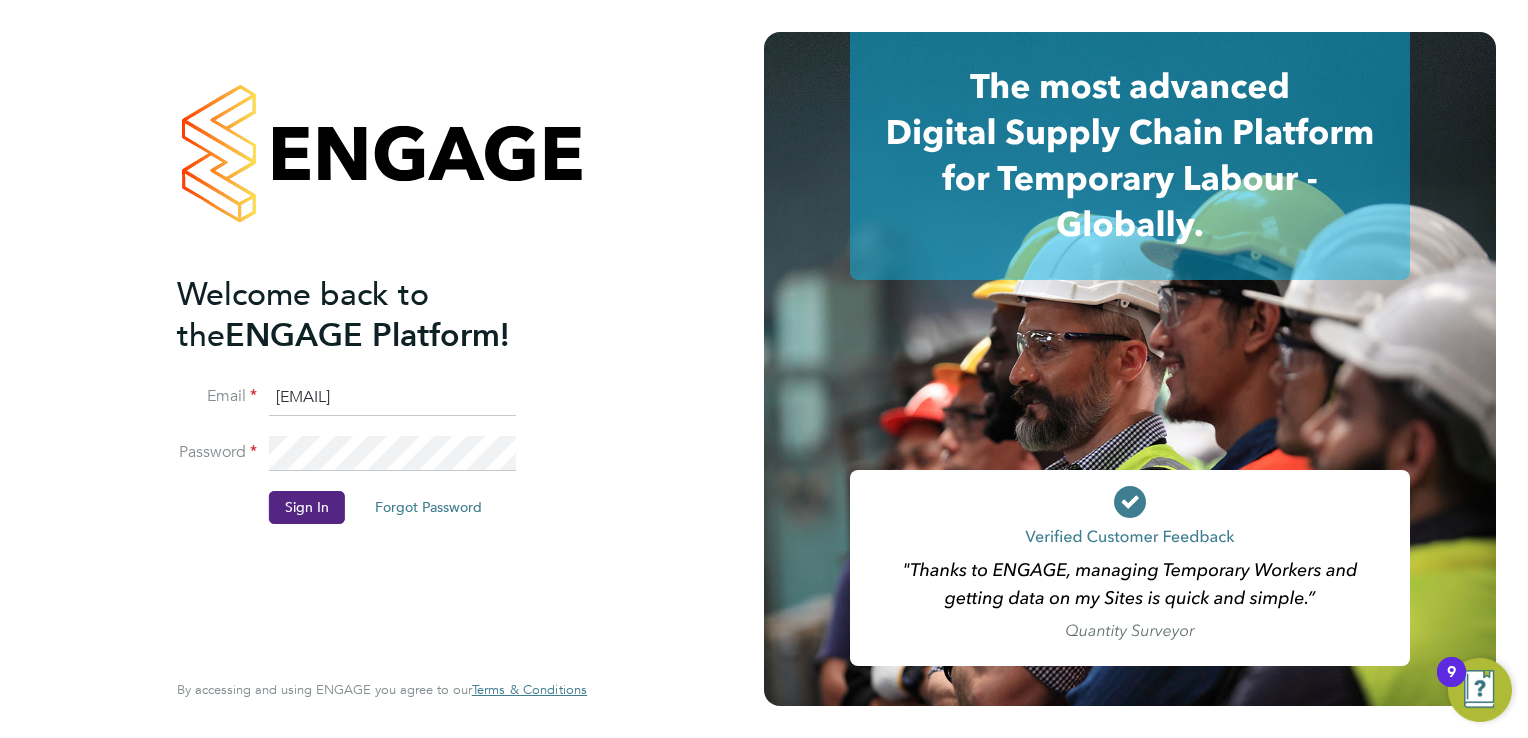 click on "Welcome back to the  ENGAGE Platform! Email account.support@pretiumresourcing.co.uk Password Sign In   Forgot Password" 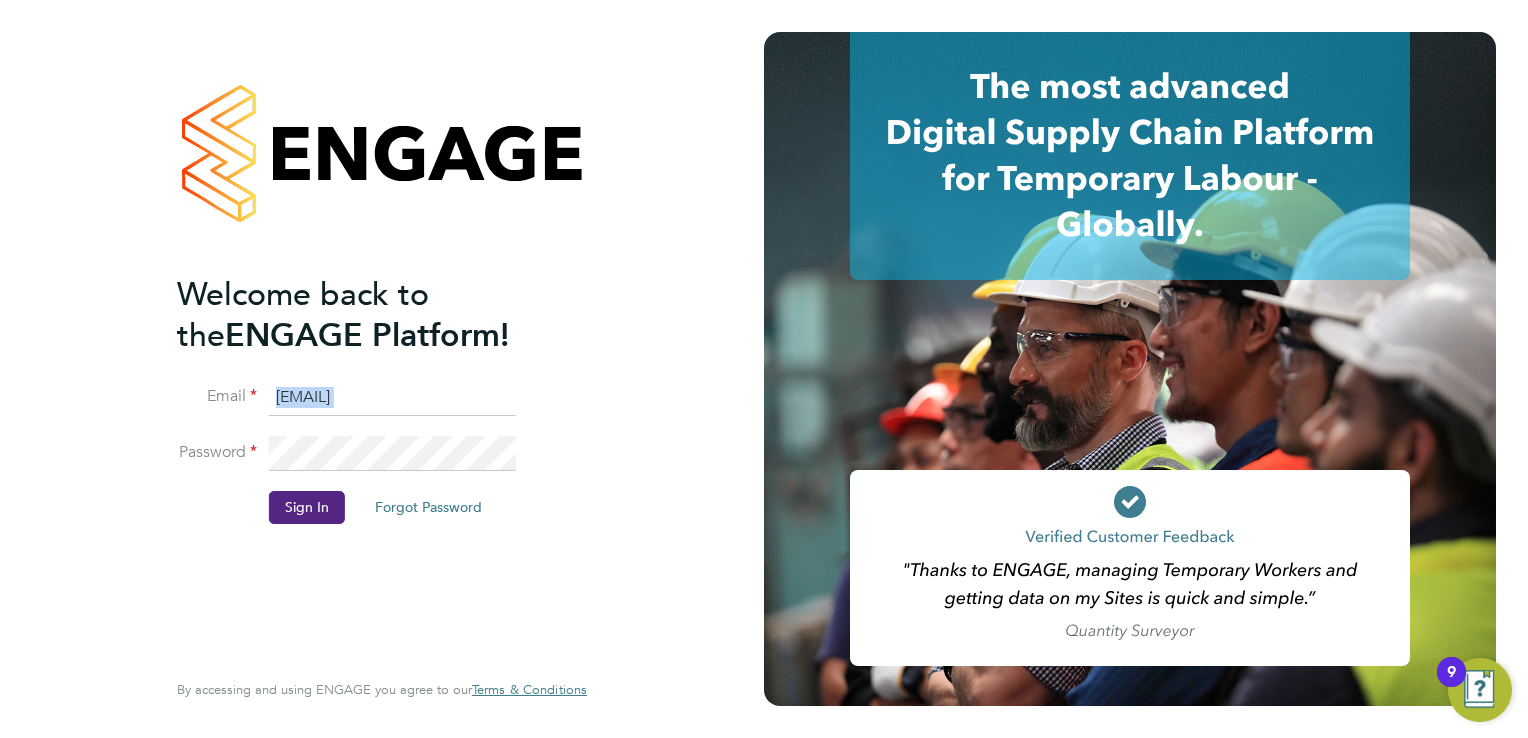 click on "Welcome back to the  ENGAGE Platform! Email account.support@pretiumresourcing.co.uk Password Sign In   Forgot Password" 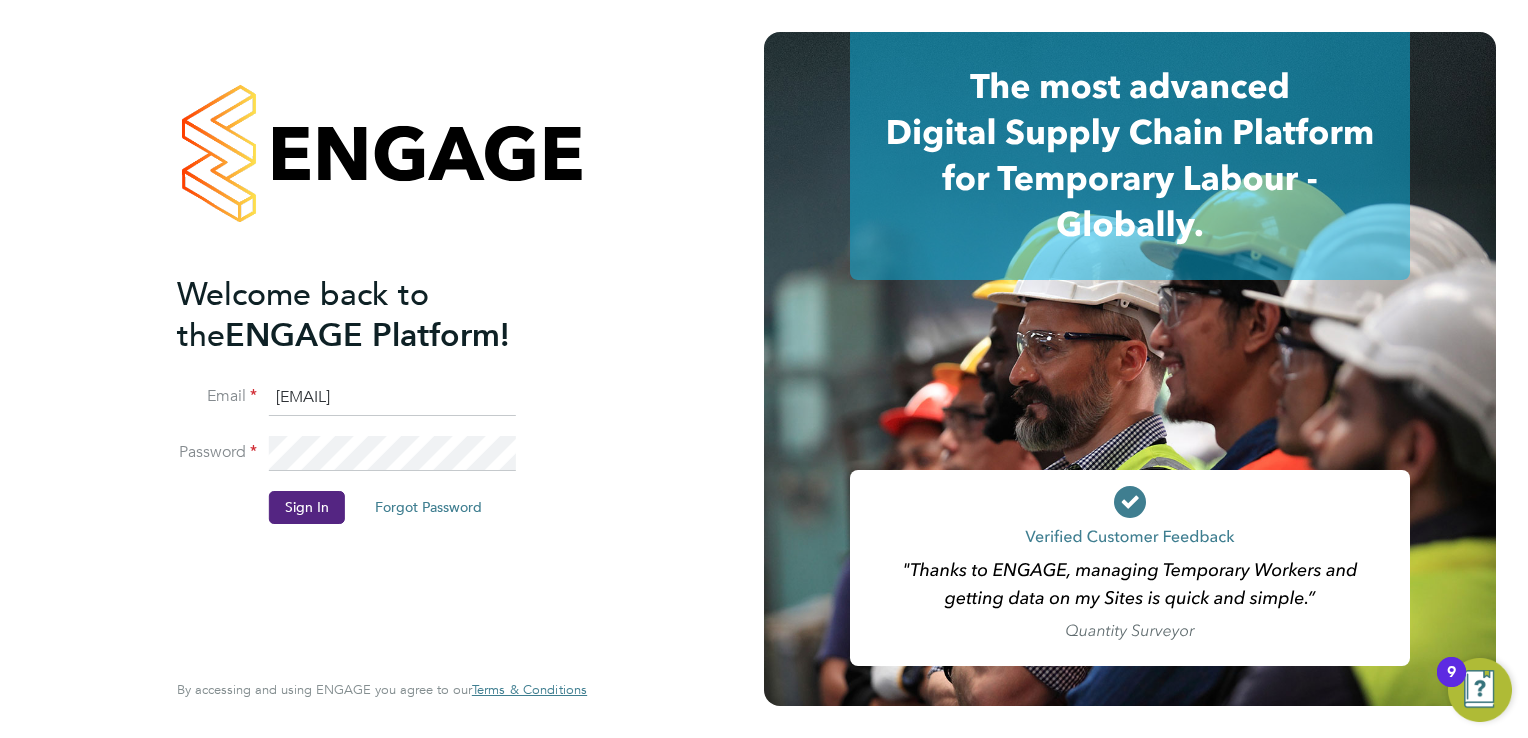type on "[EMAIL]" 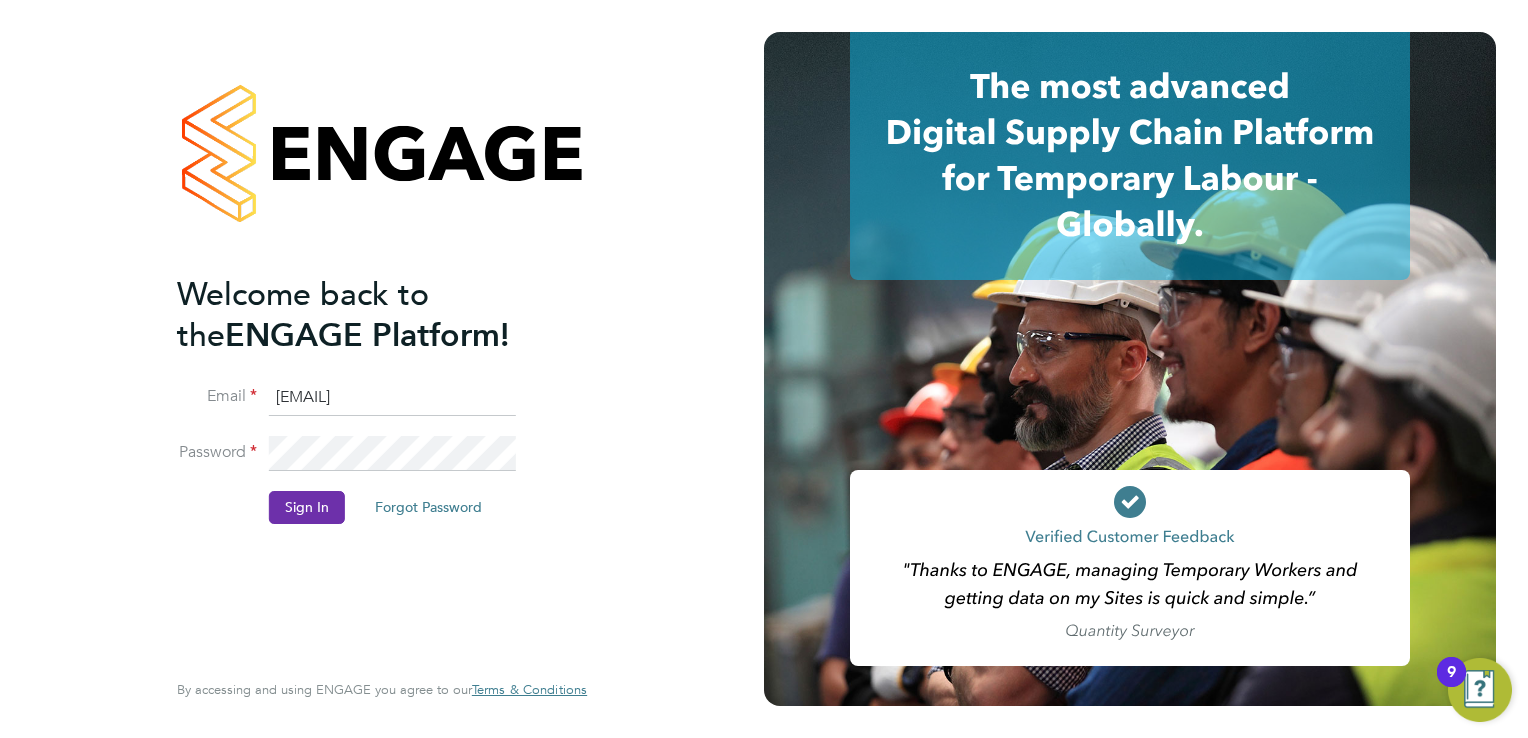 click on "Sign In" 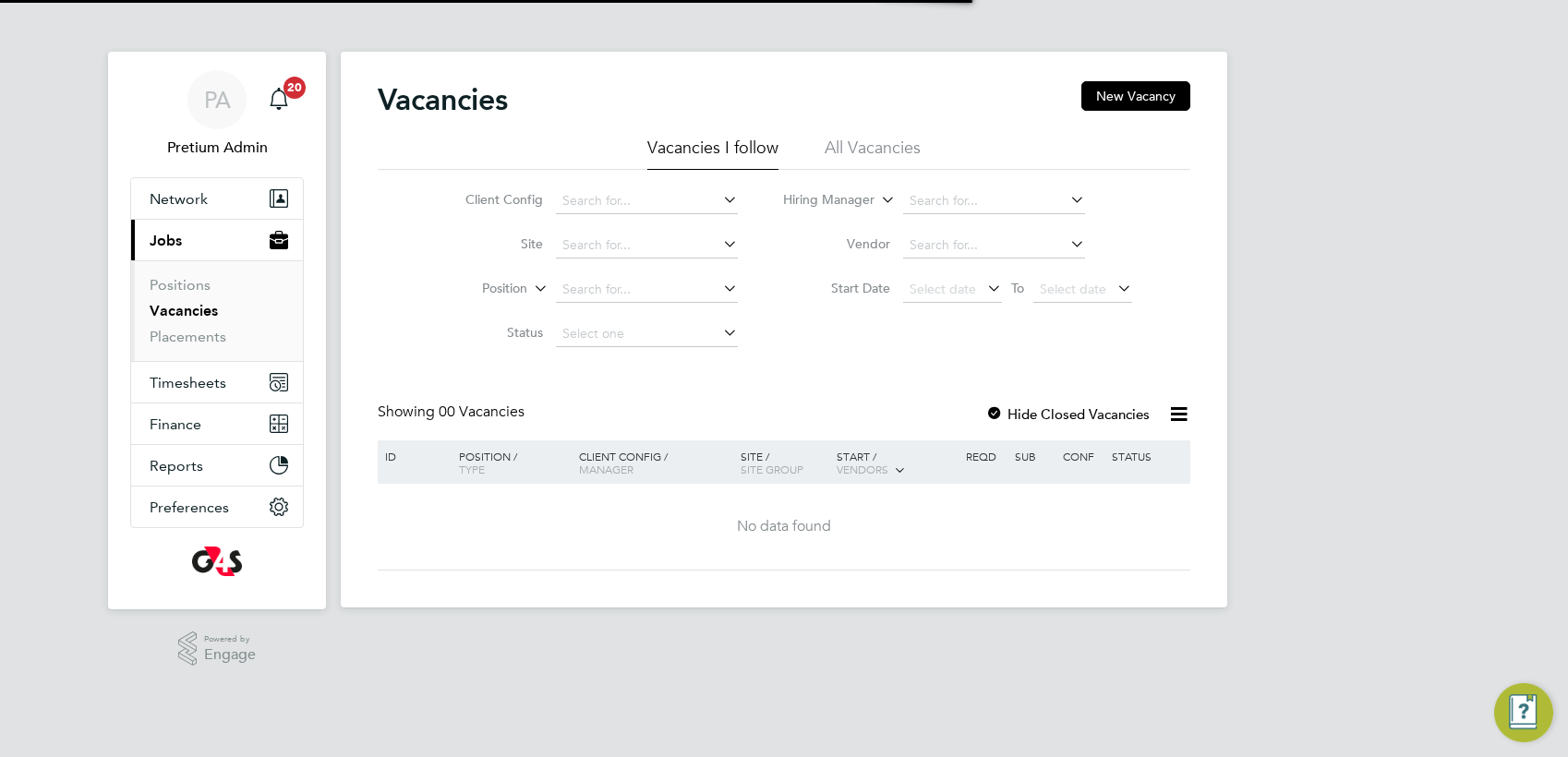 scroll, scrollTop: 0, scrollLeft: 0, axis: both 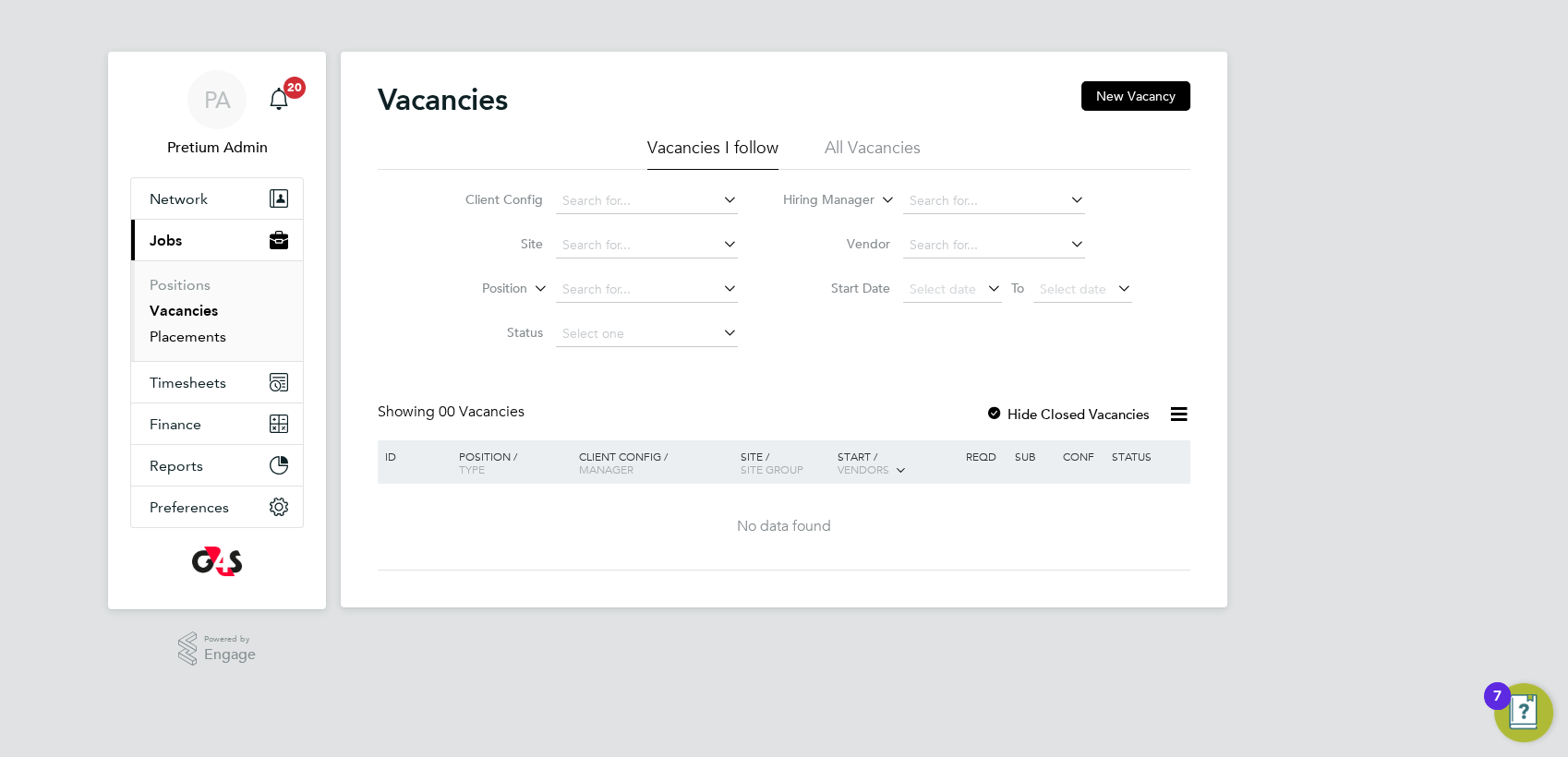click on "Placements" at bounding box center [187, 336] 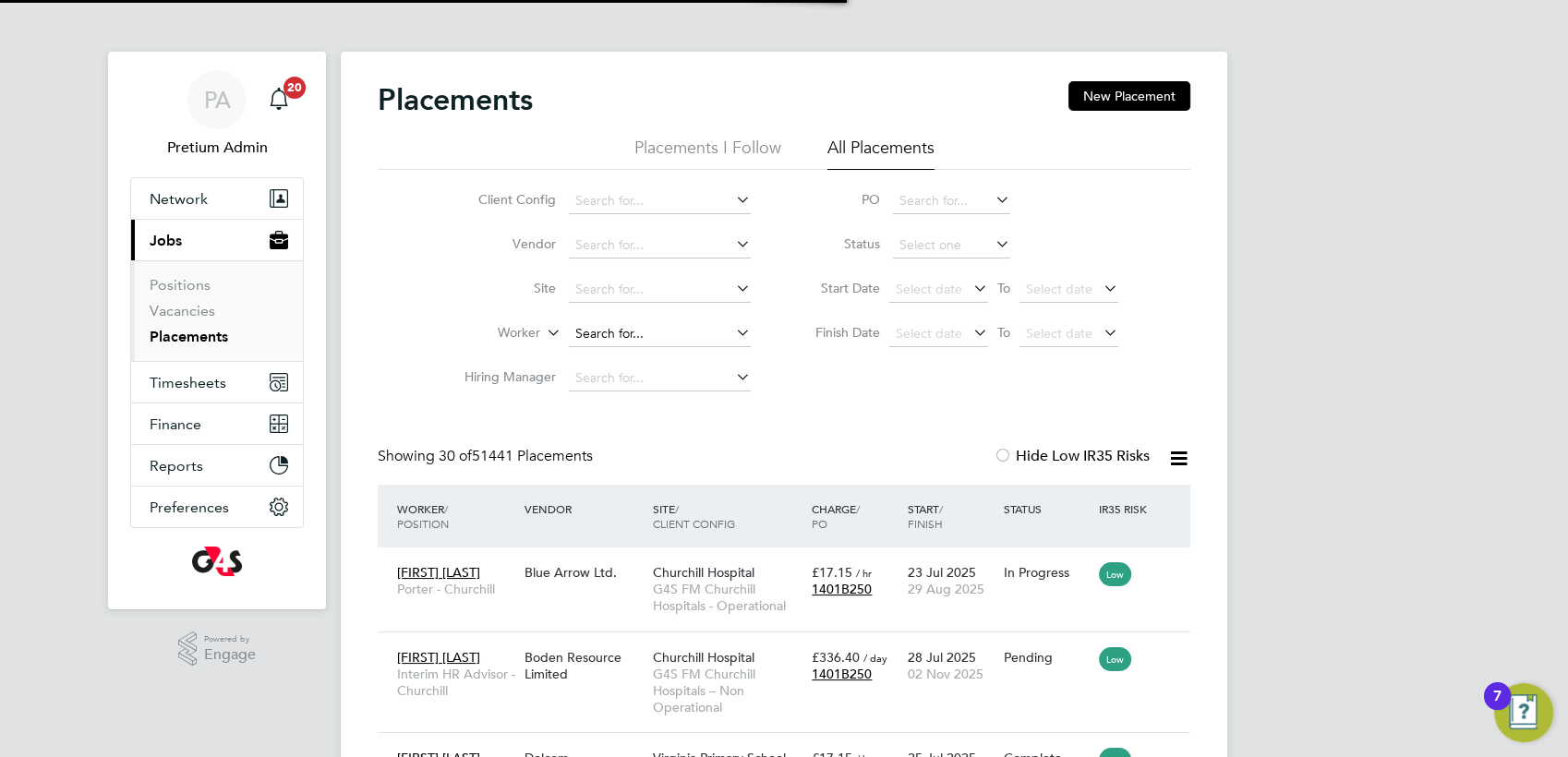 scroll, scrollTop: 7, scrollLeft: 8, axis: both 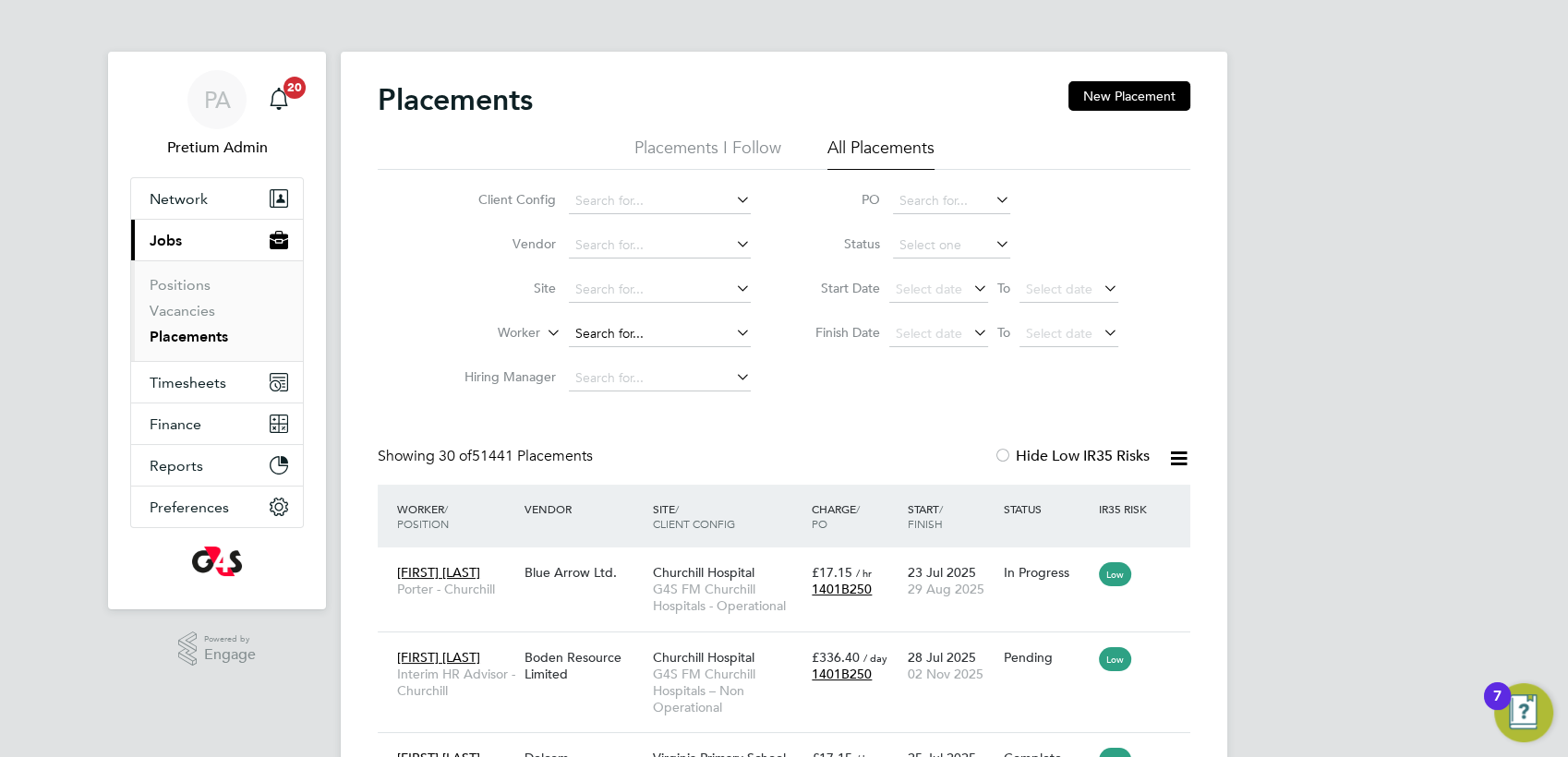 click 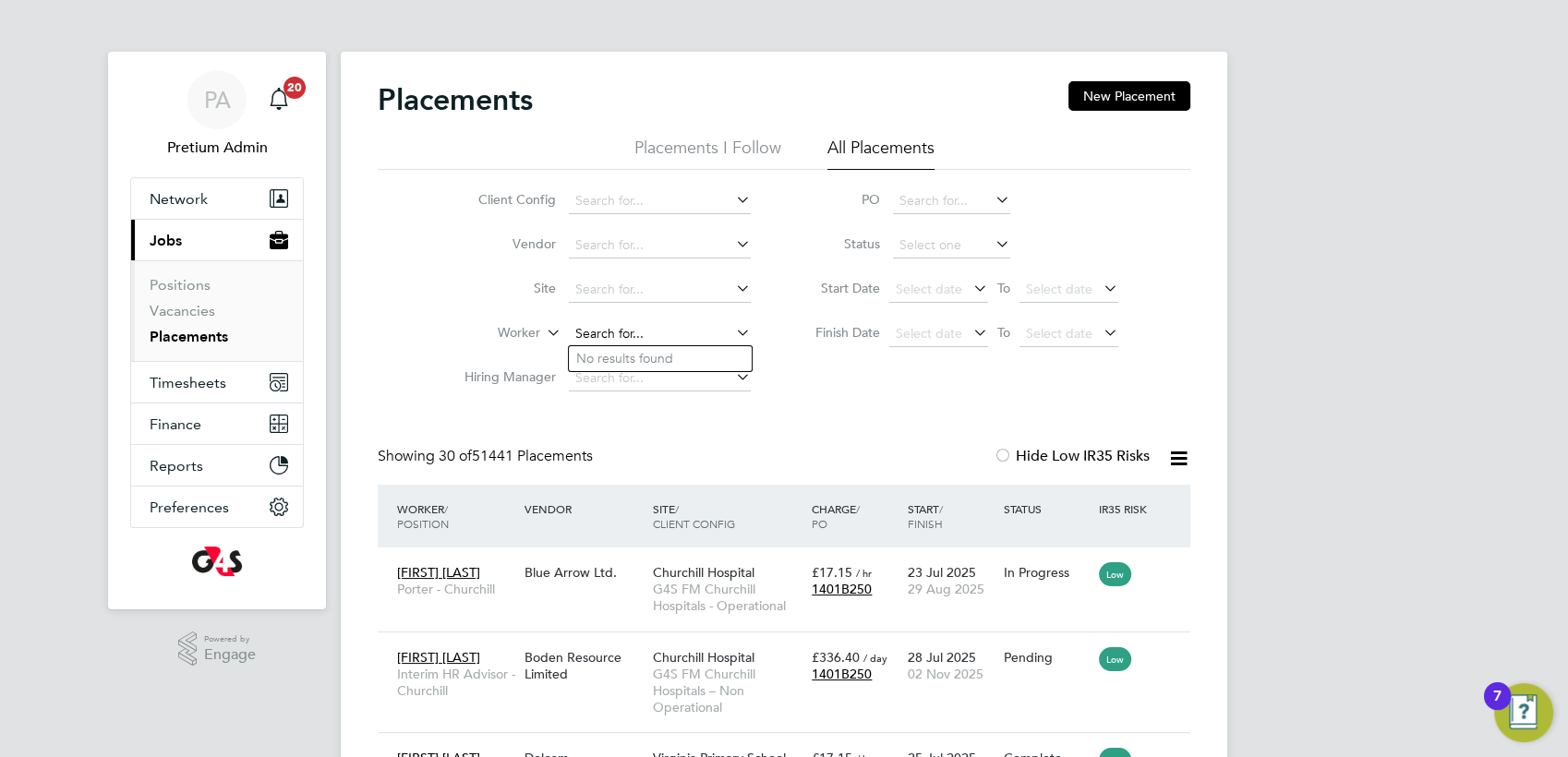 paste on "[FIRST] [MIDDLE] [LAST]" 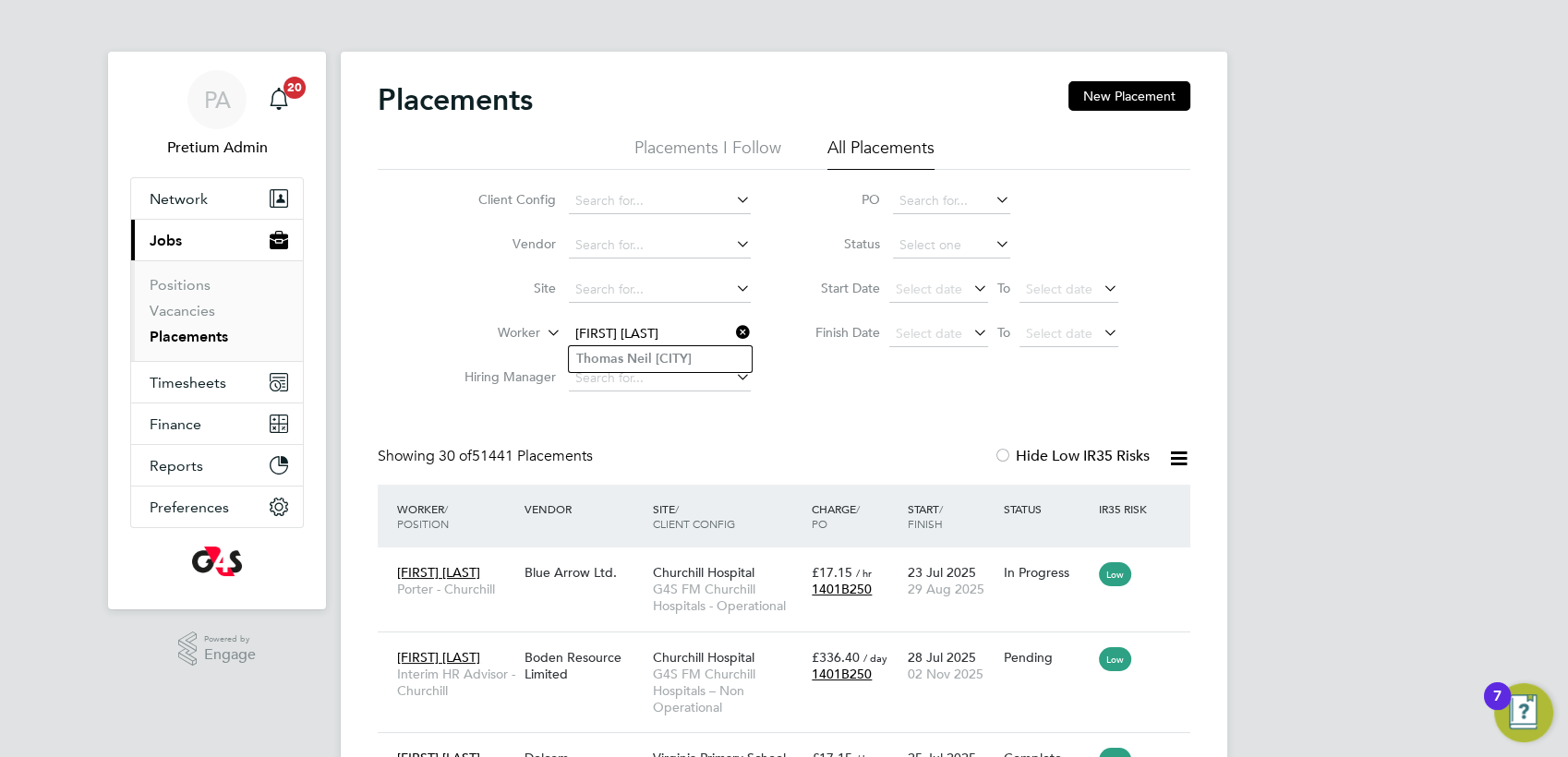 type on "[FIRST] [MIDDLE] [LAST]" 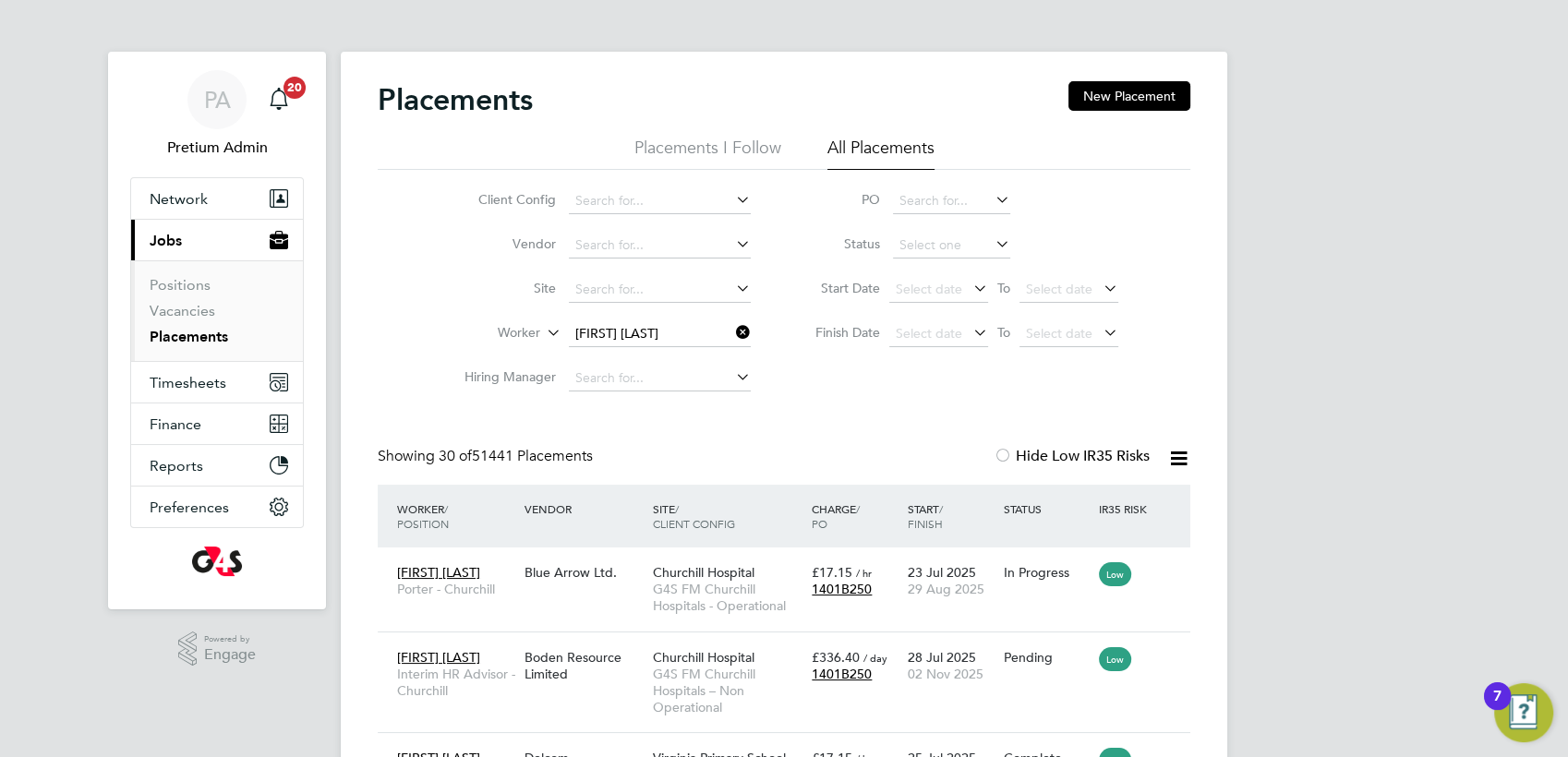 click on "Spotswood" 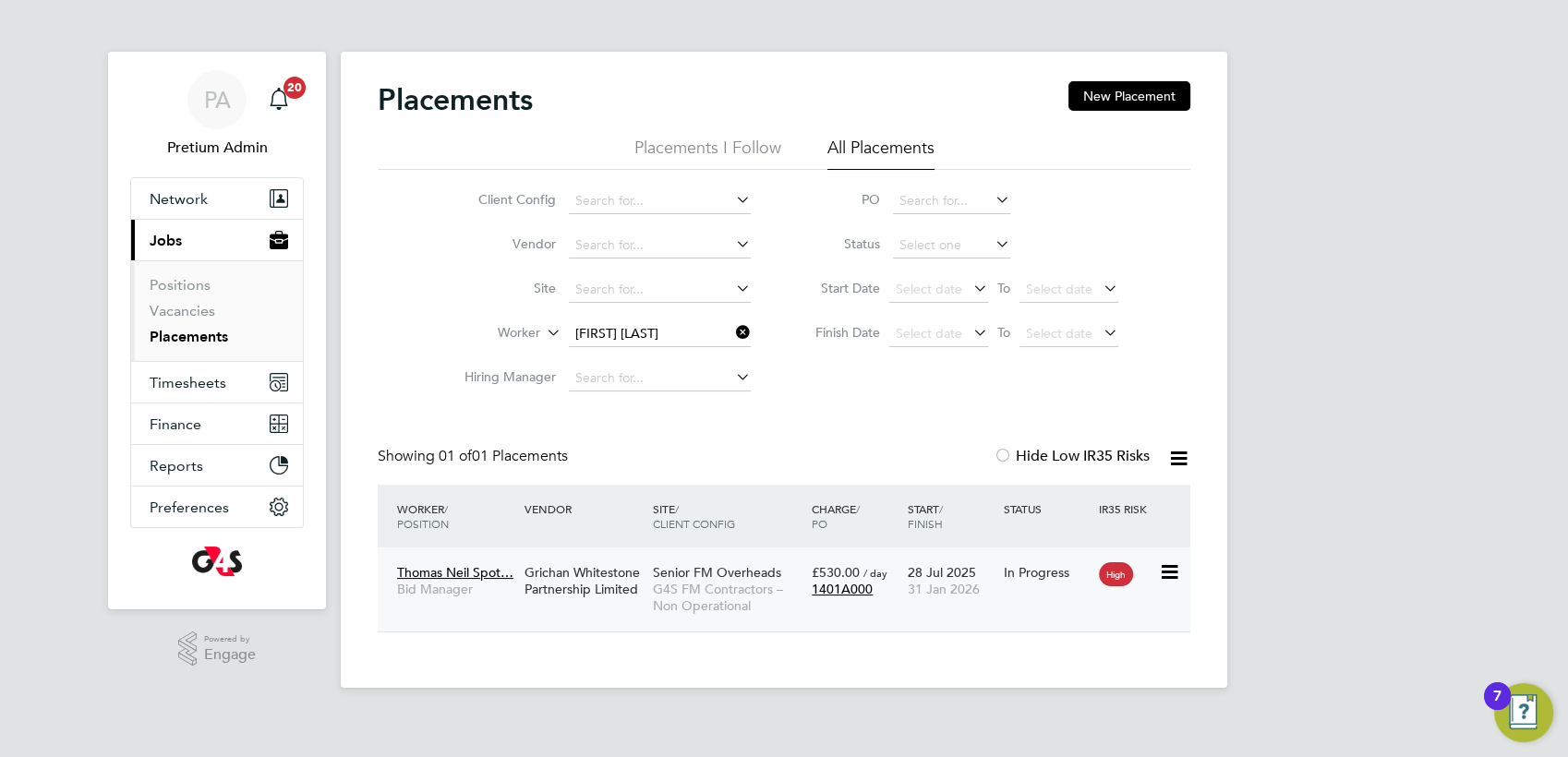 click on "G4S FM Contractors – Non Operational" 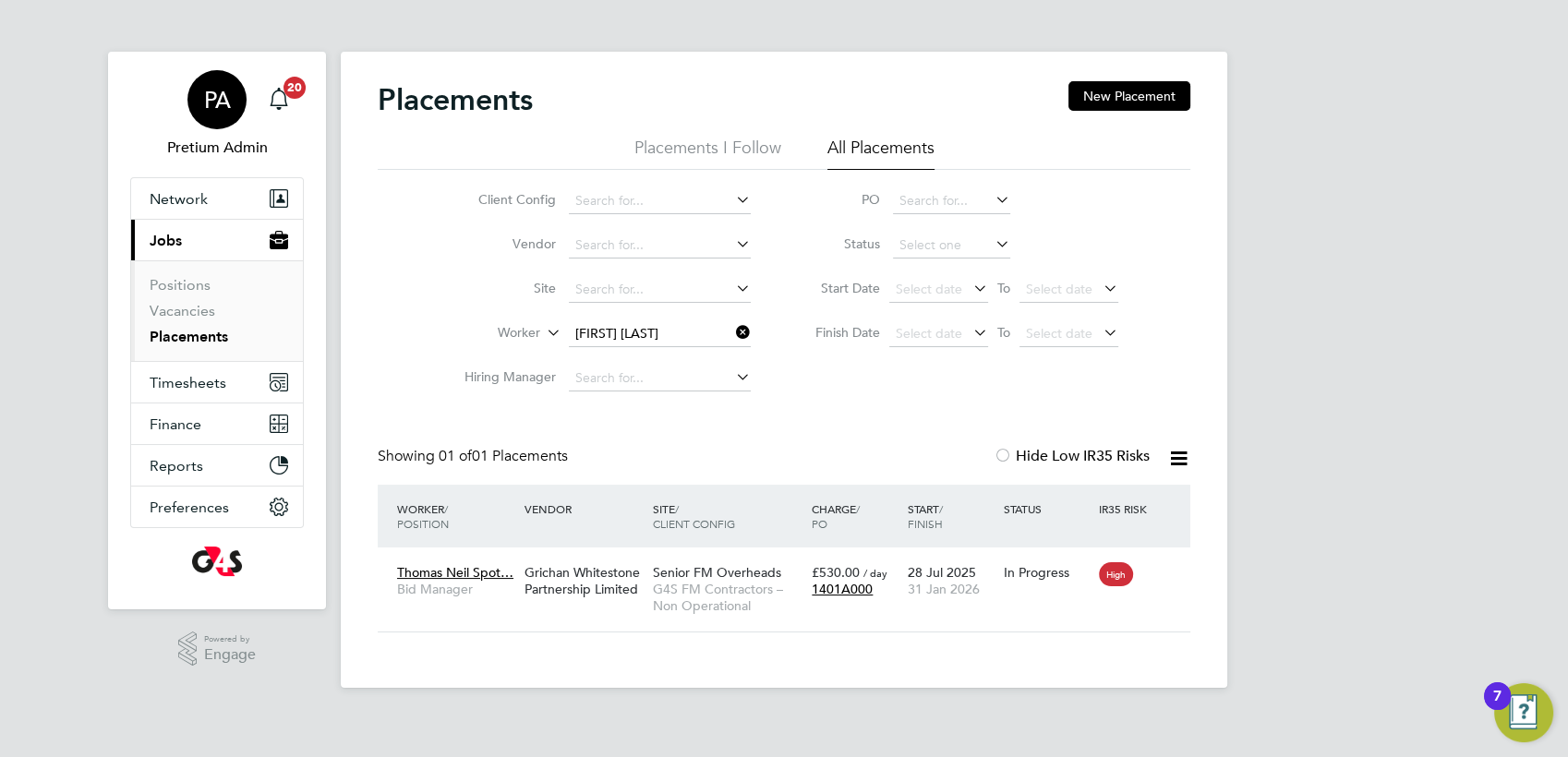 click on "PA" at bounding box center (217, 100) 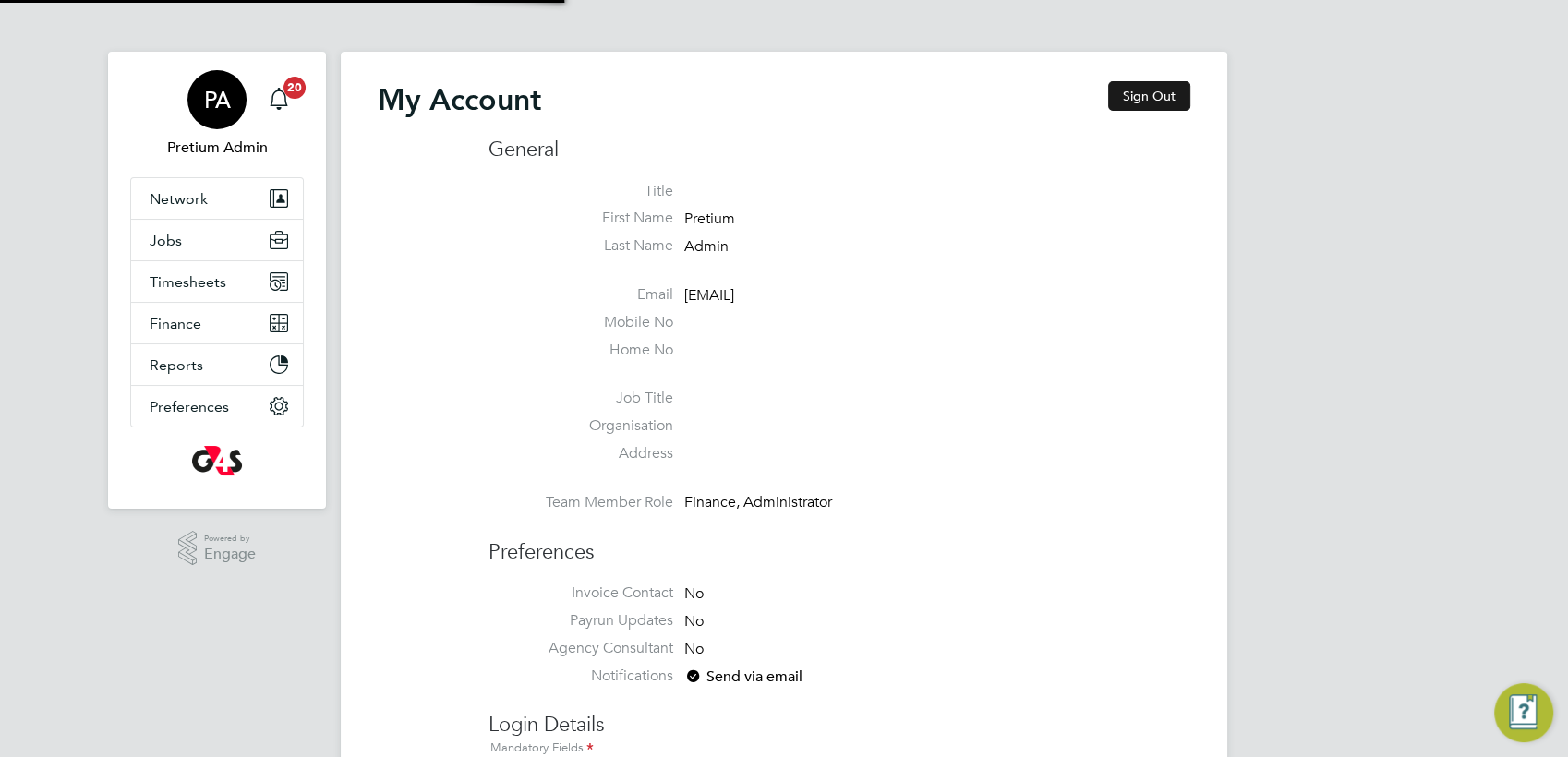 type on "ncc@pretiumresourcing.co.uk" 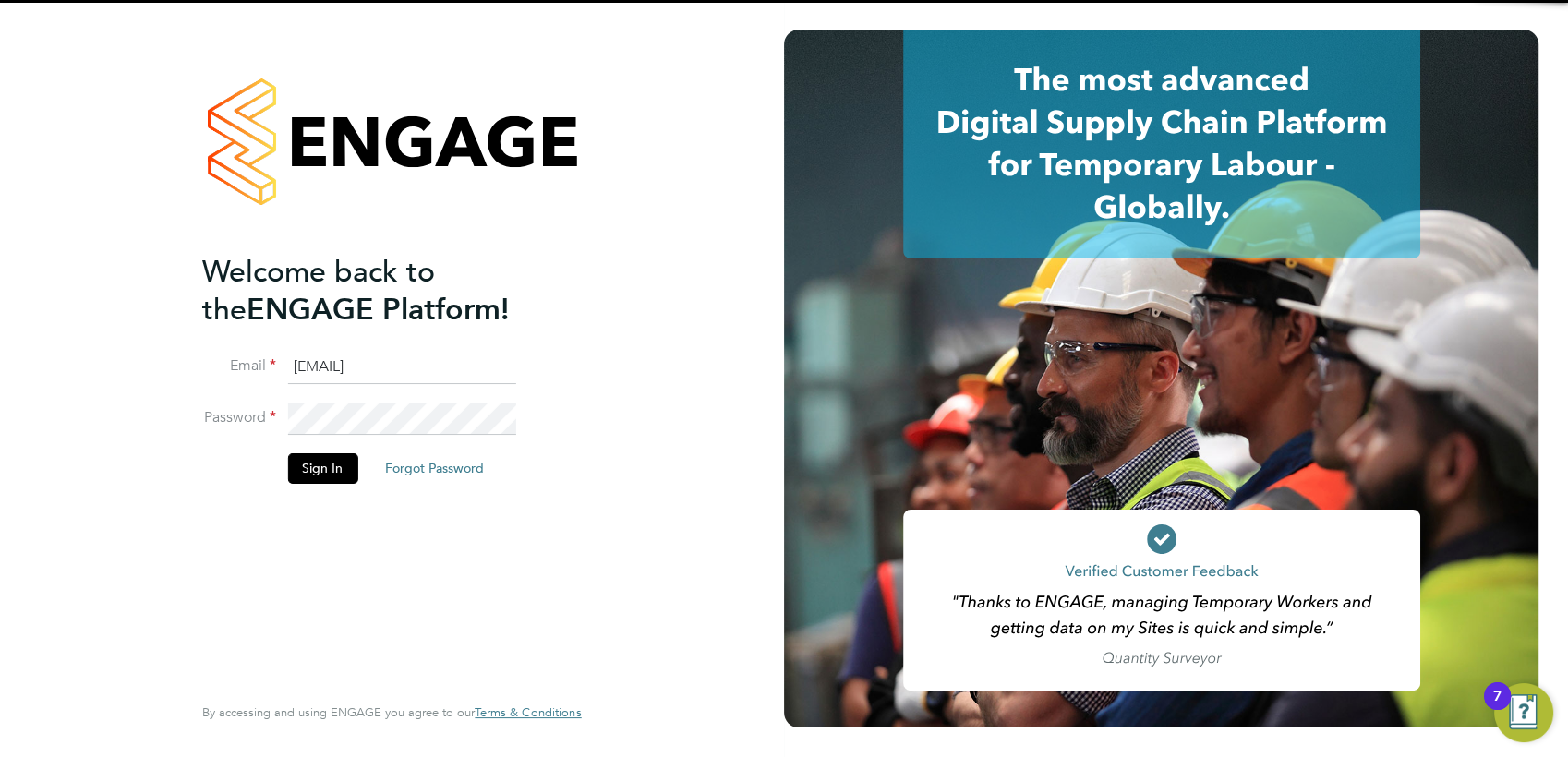 click on "ncc@pretiumresourcing.co.uk" 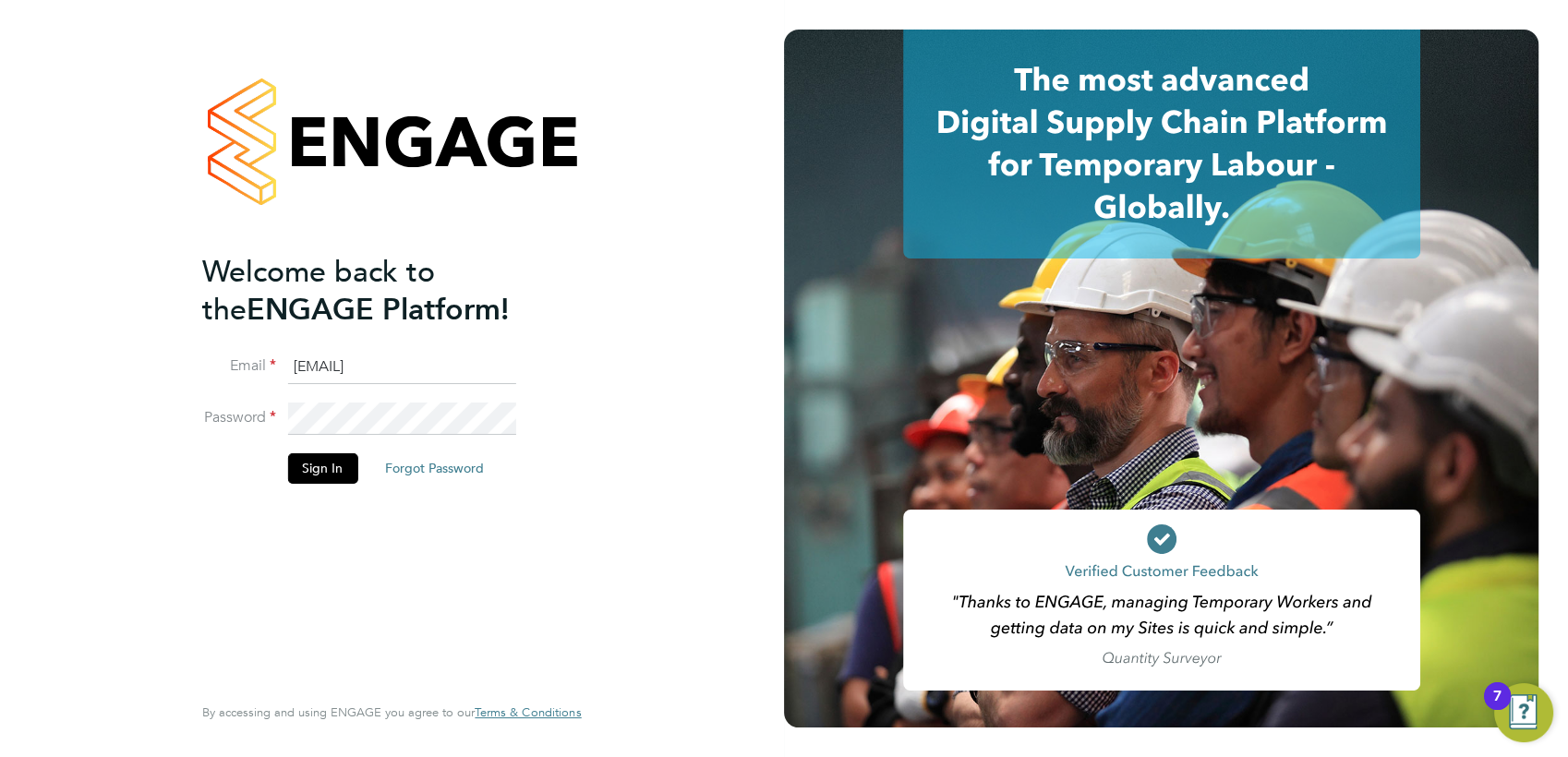 type on "account.support@pretiumresourcing.co.uk" 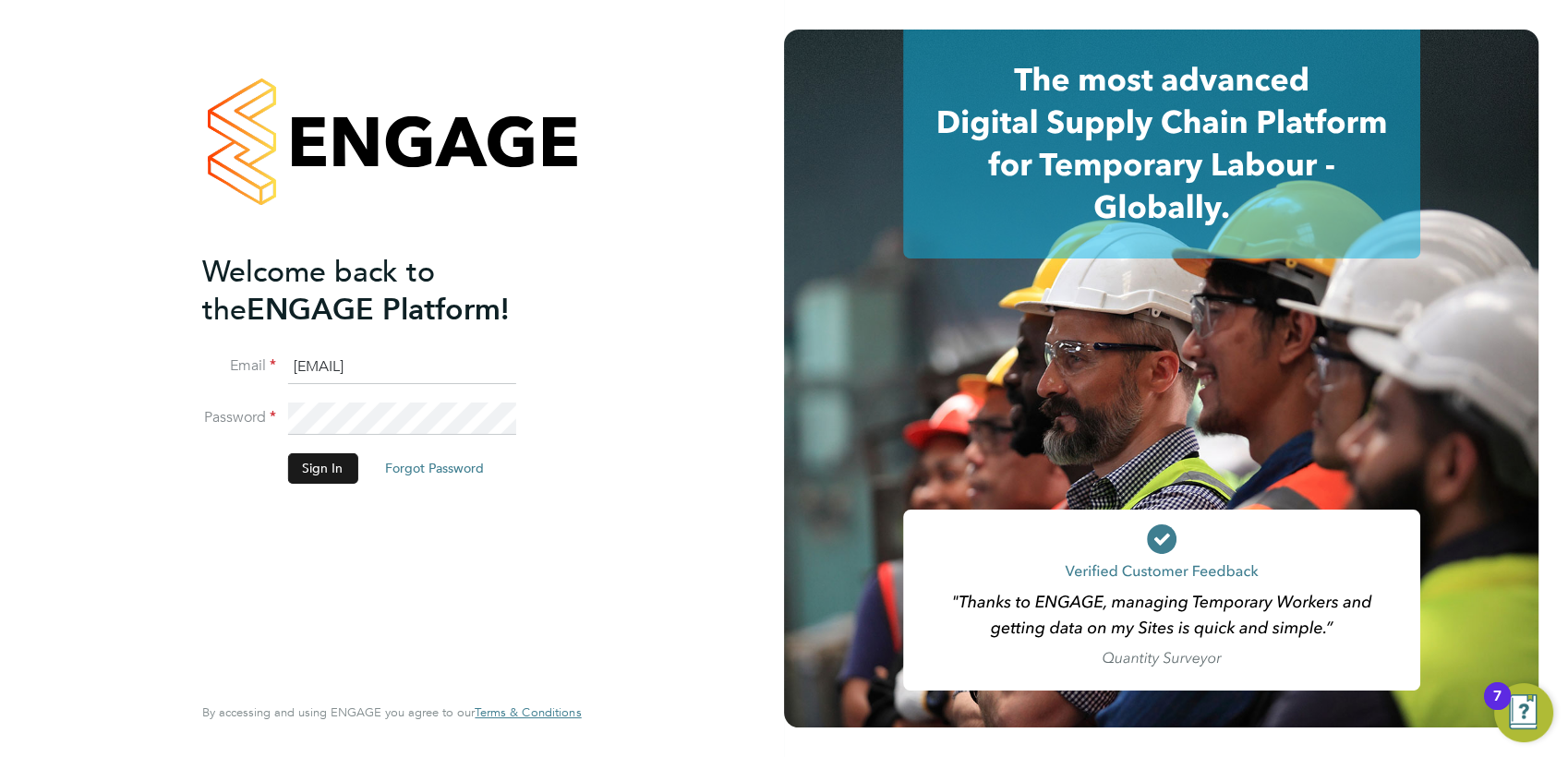 click on "Sign In" 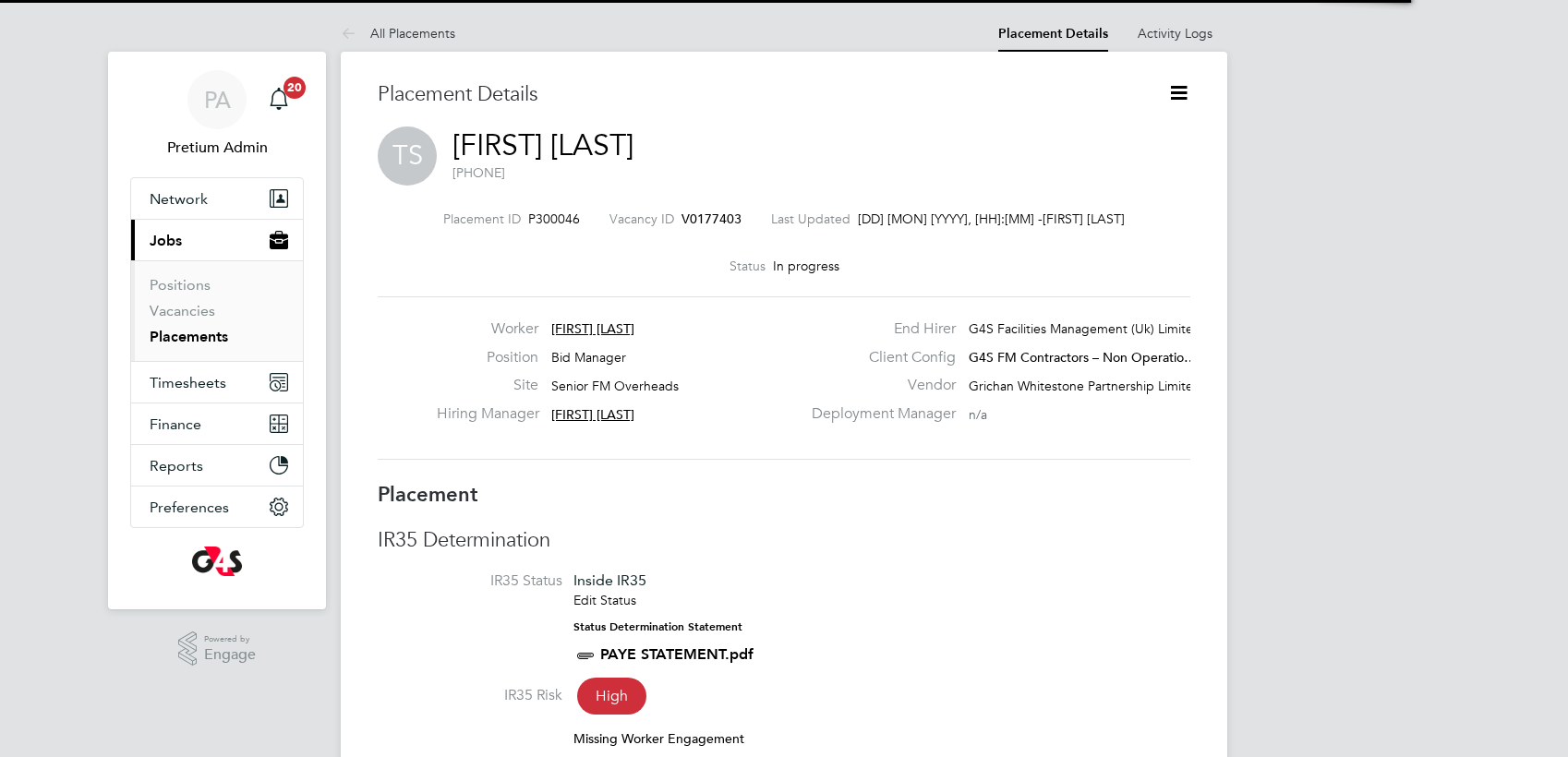 scroll, scrollTop: 0, scrollLeft: 0, axis: both 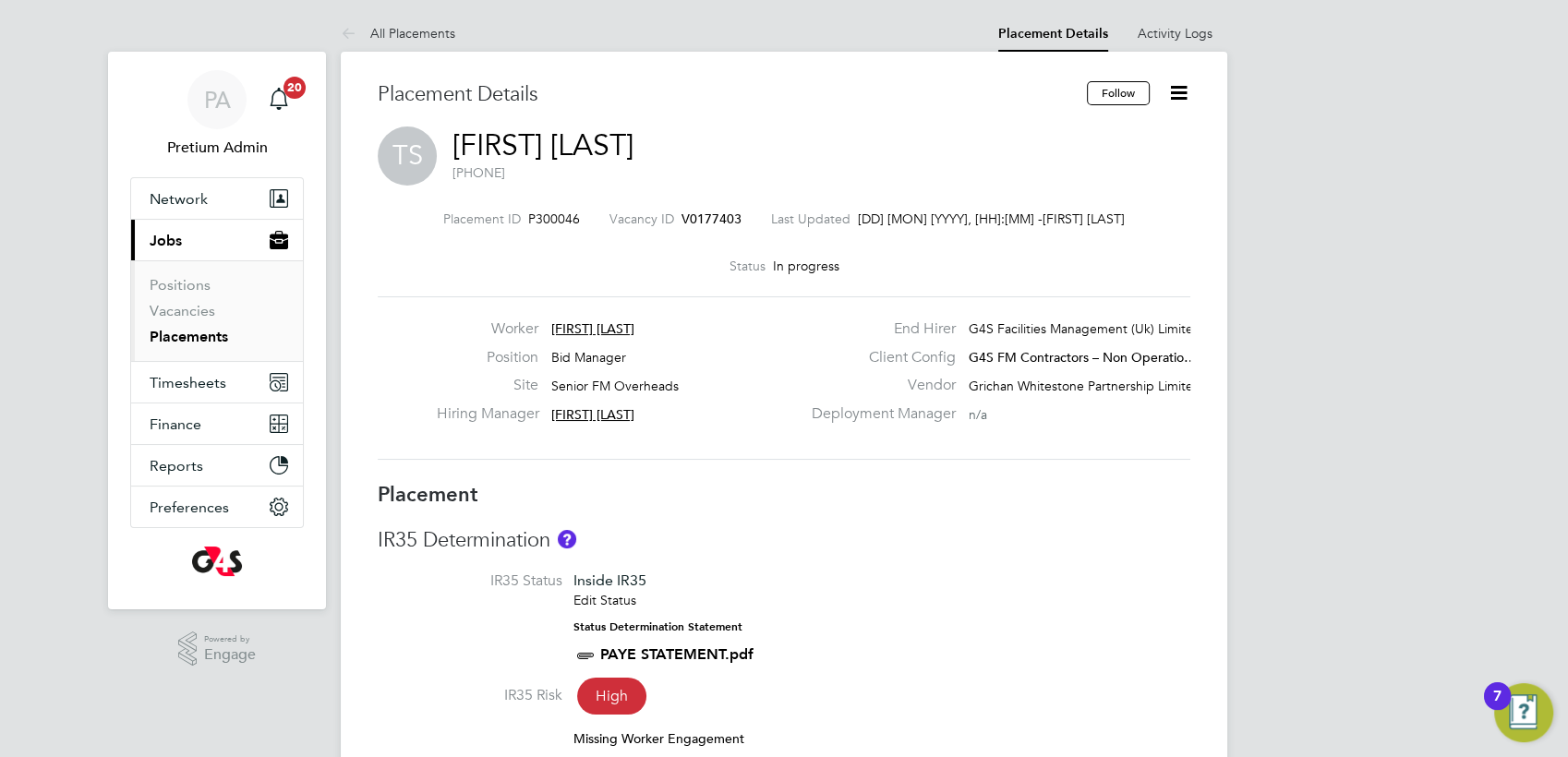 click on "[FIRST] [MIDDLE] [LAST]" 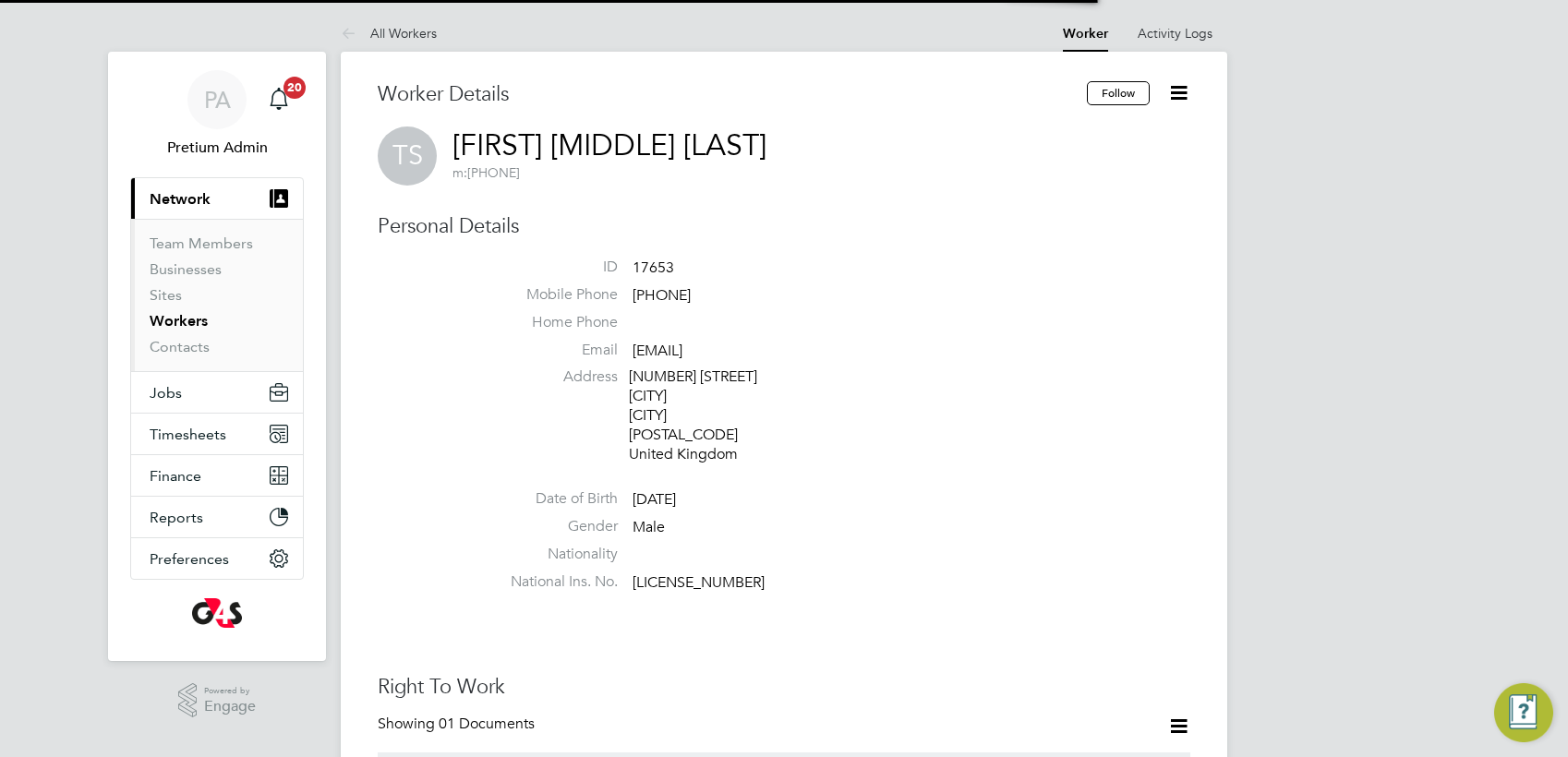 type 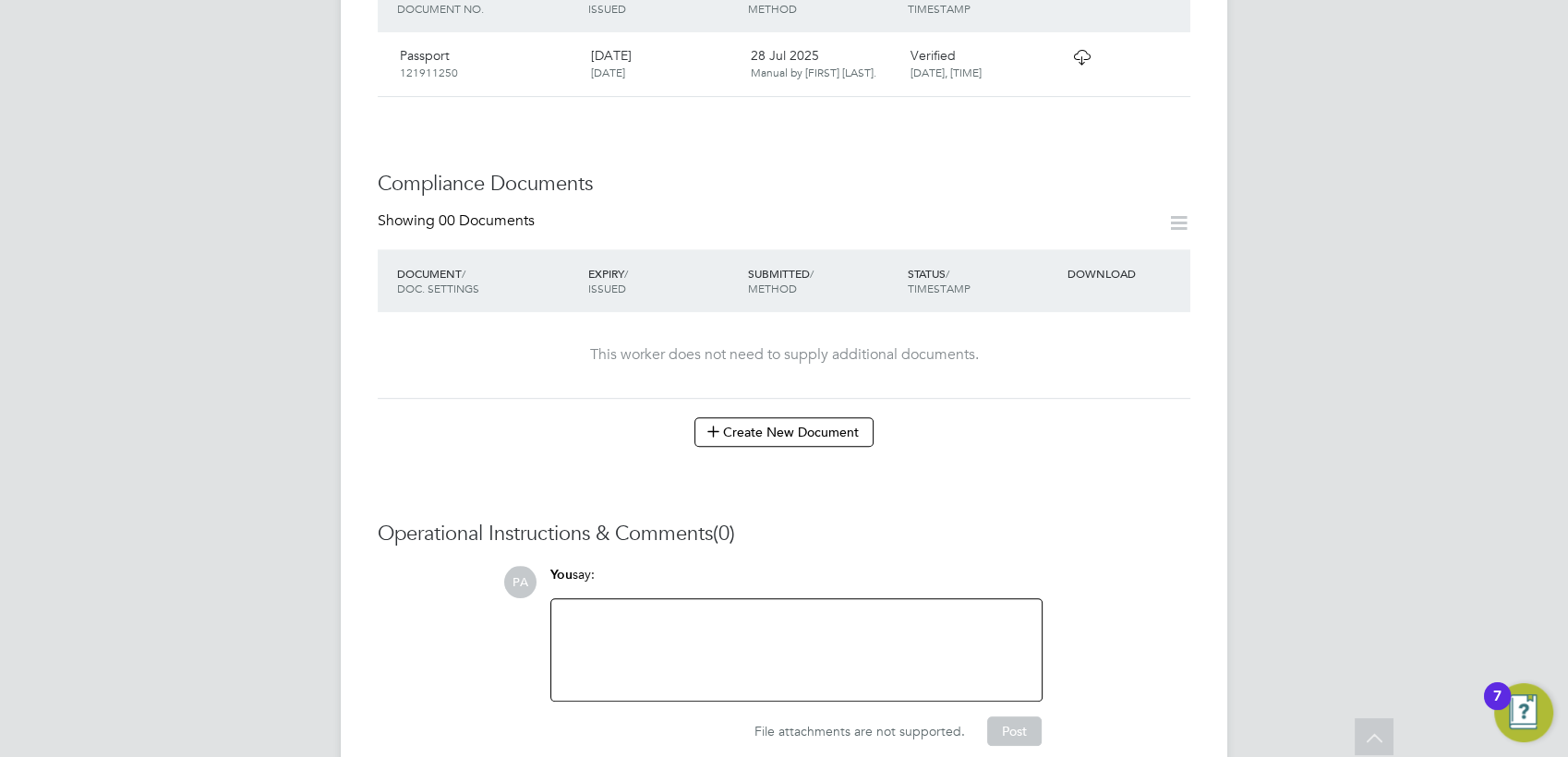 scroll, scrollTop: 779, scrollLeft: 0, axis: vertical 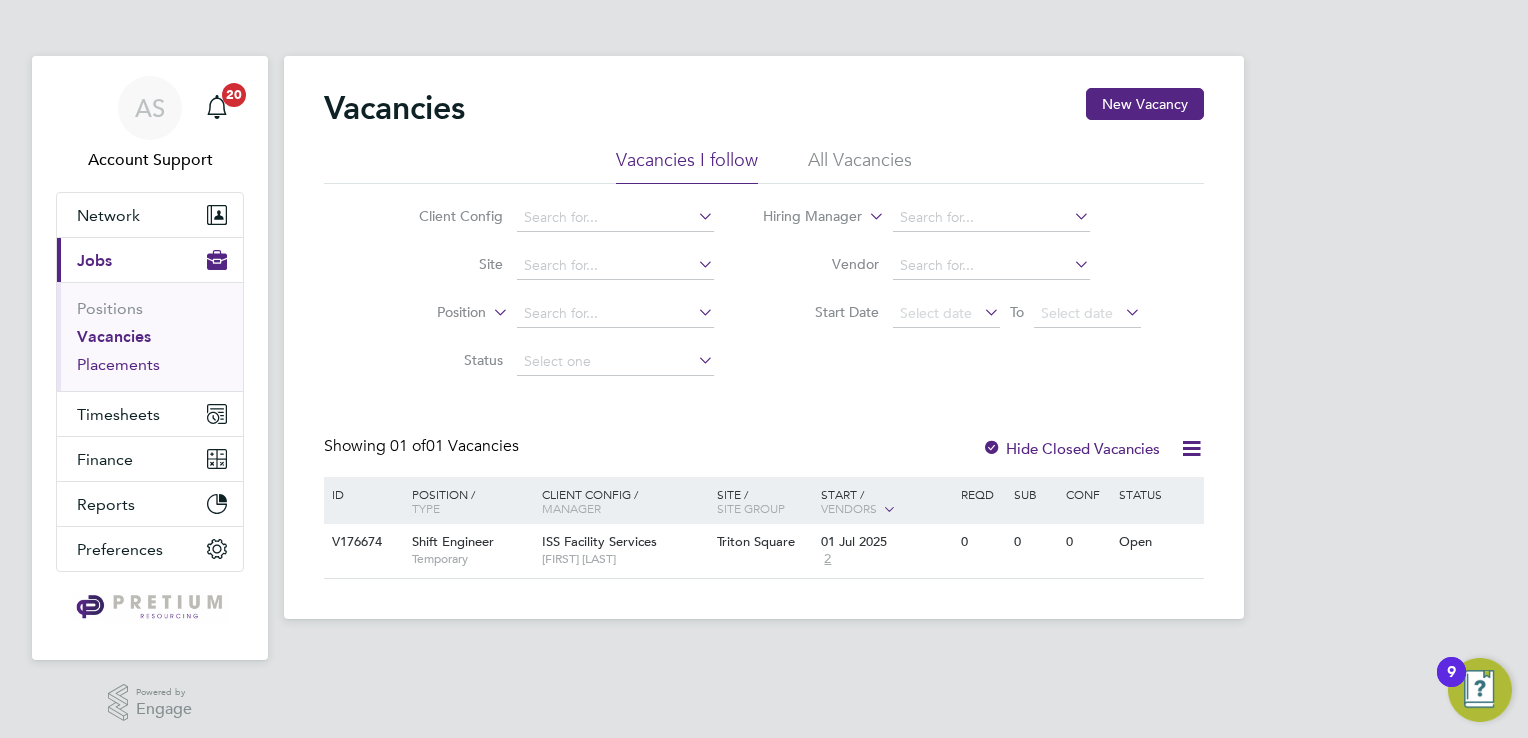 click on "Placements" at bounding box center [118, 364] 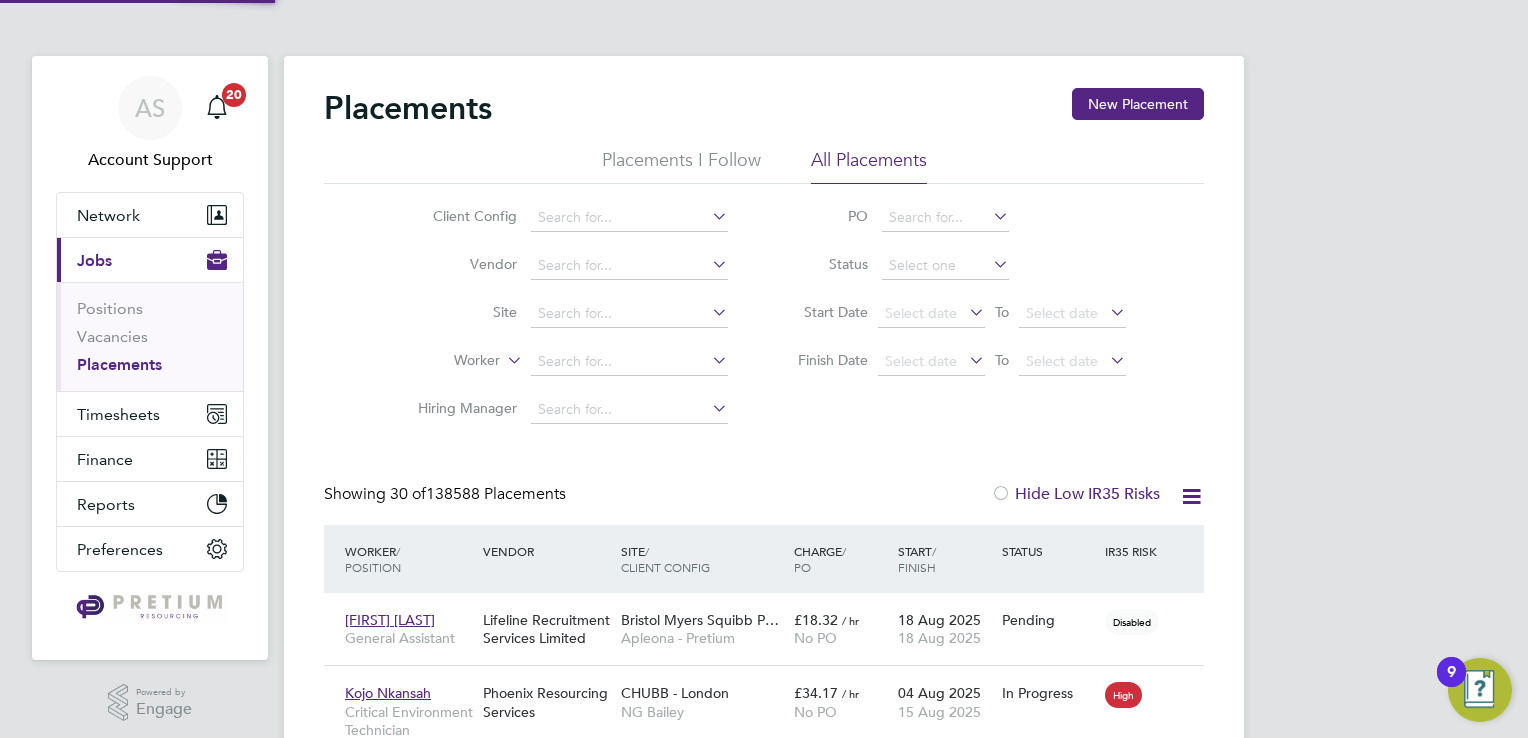 scroll, scrollTop: 9, scrollLeft: 9, axis: both 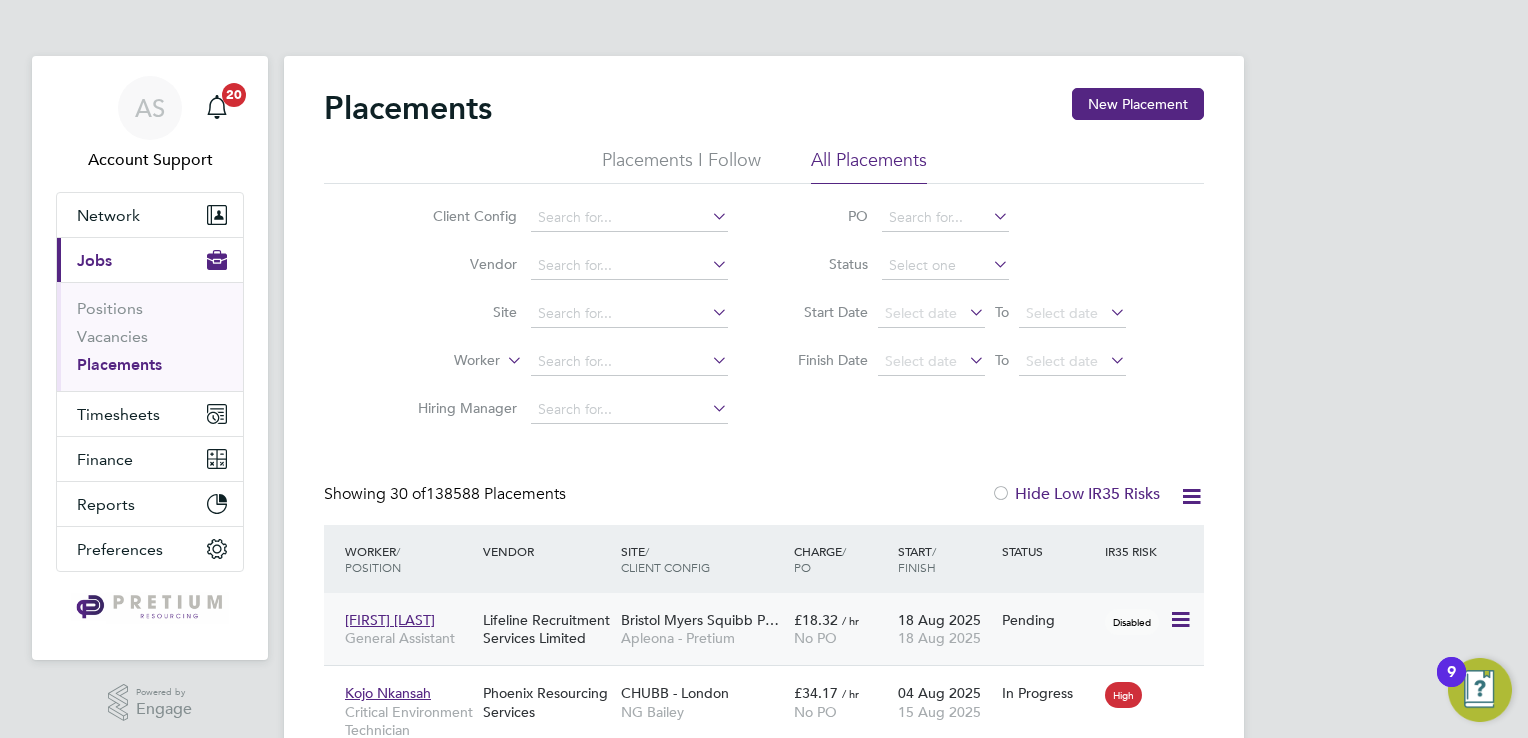 click on "Bristol Myers Squibb P…" 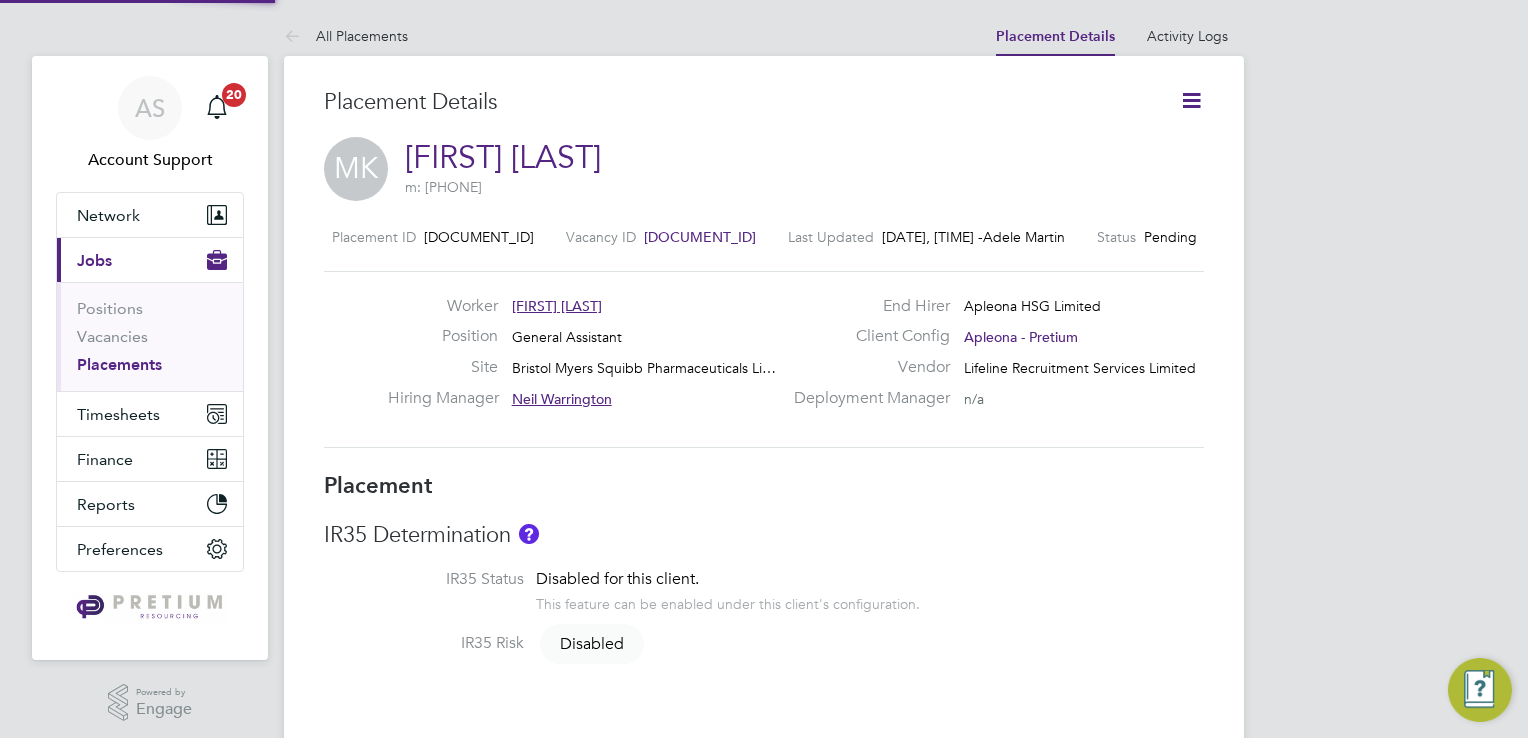 scroll, scrollTop: 0, scrollLeft: 0, axis: both 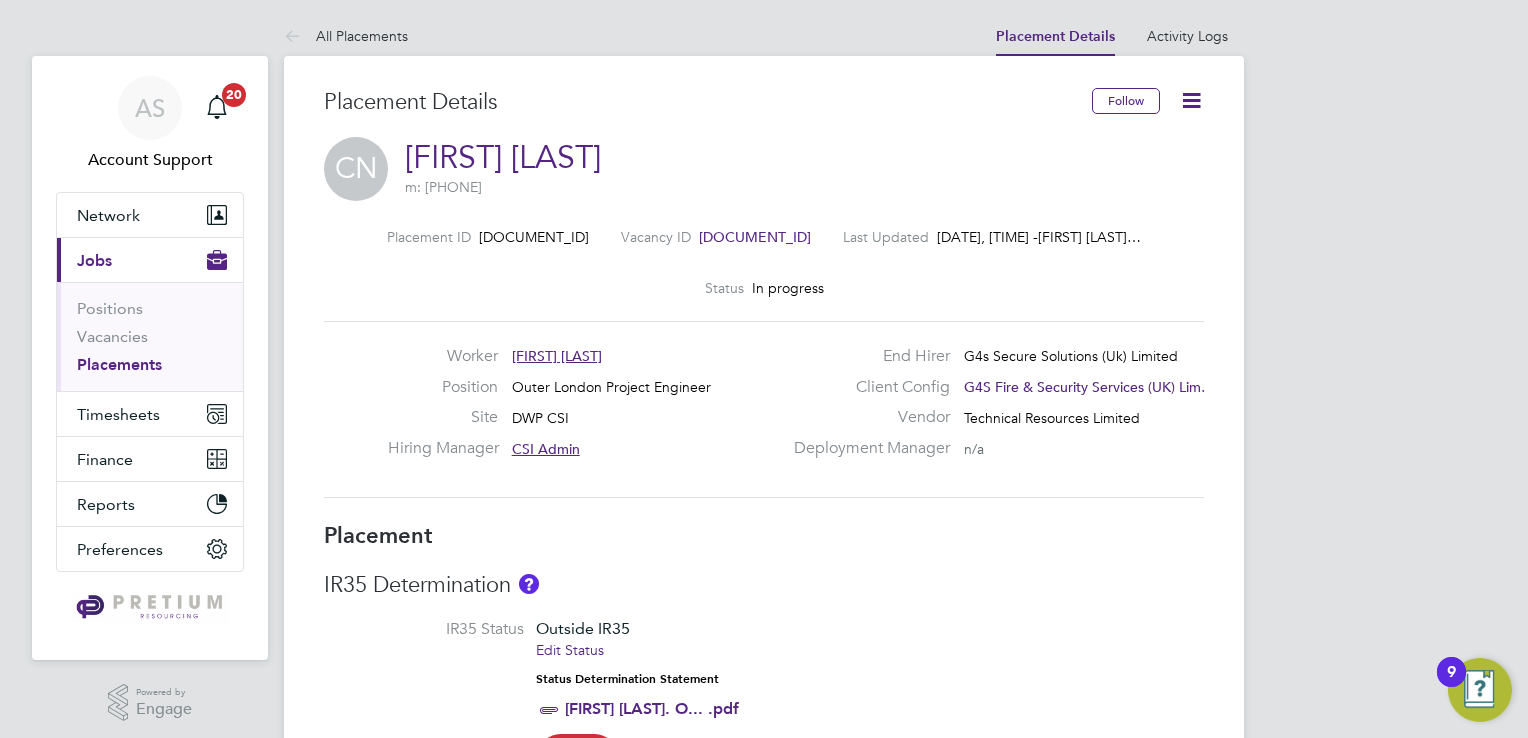 click on "[FIRST] [LAST]. O... .pdf" at bounding box center [652, 708] 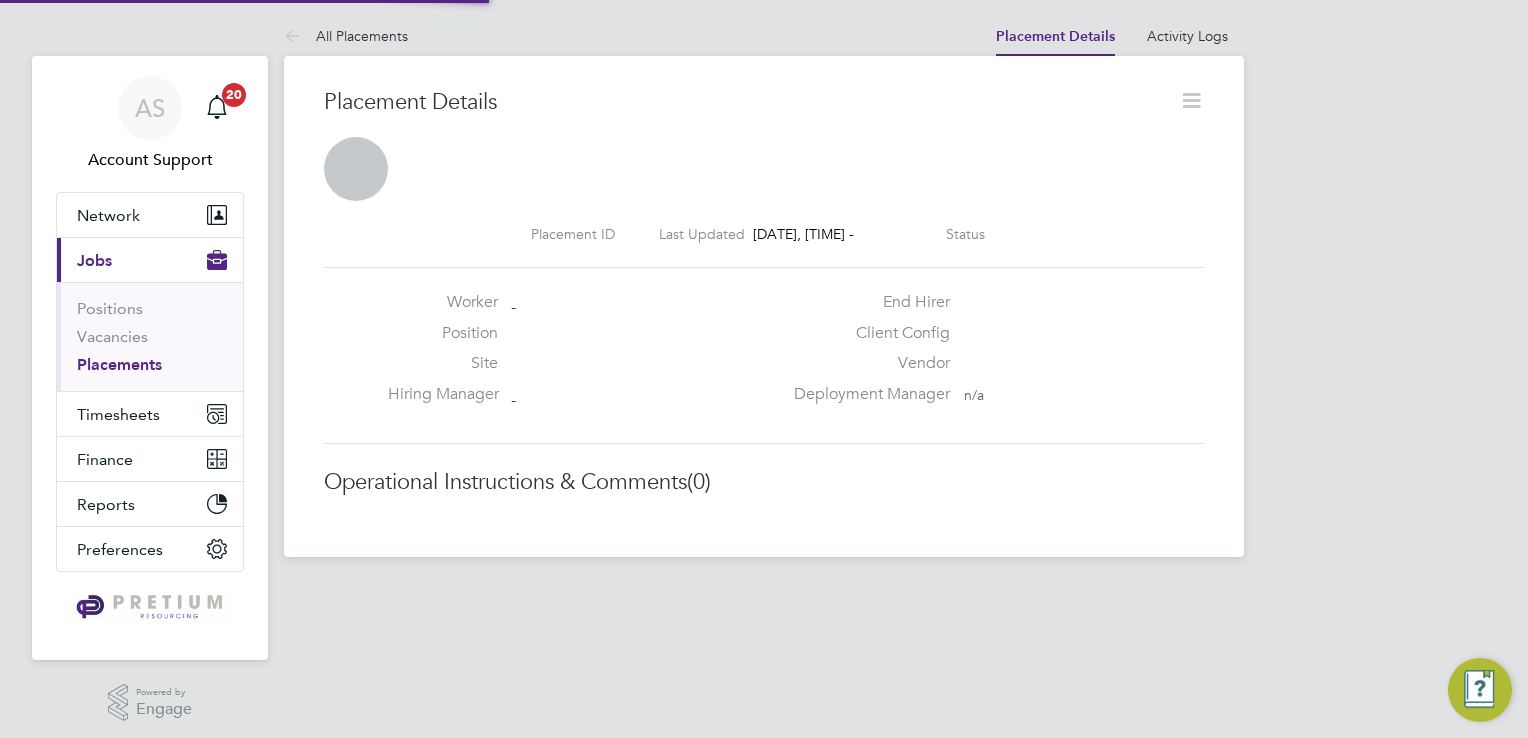 scroll, scrollTop: 9, scrollLeft: 10, axis: both 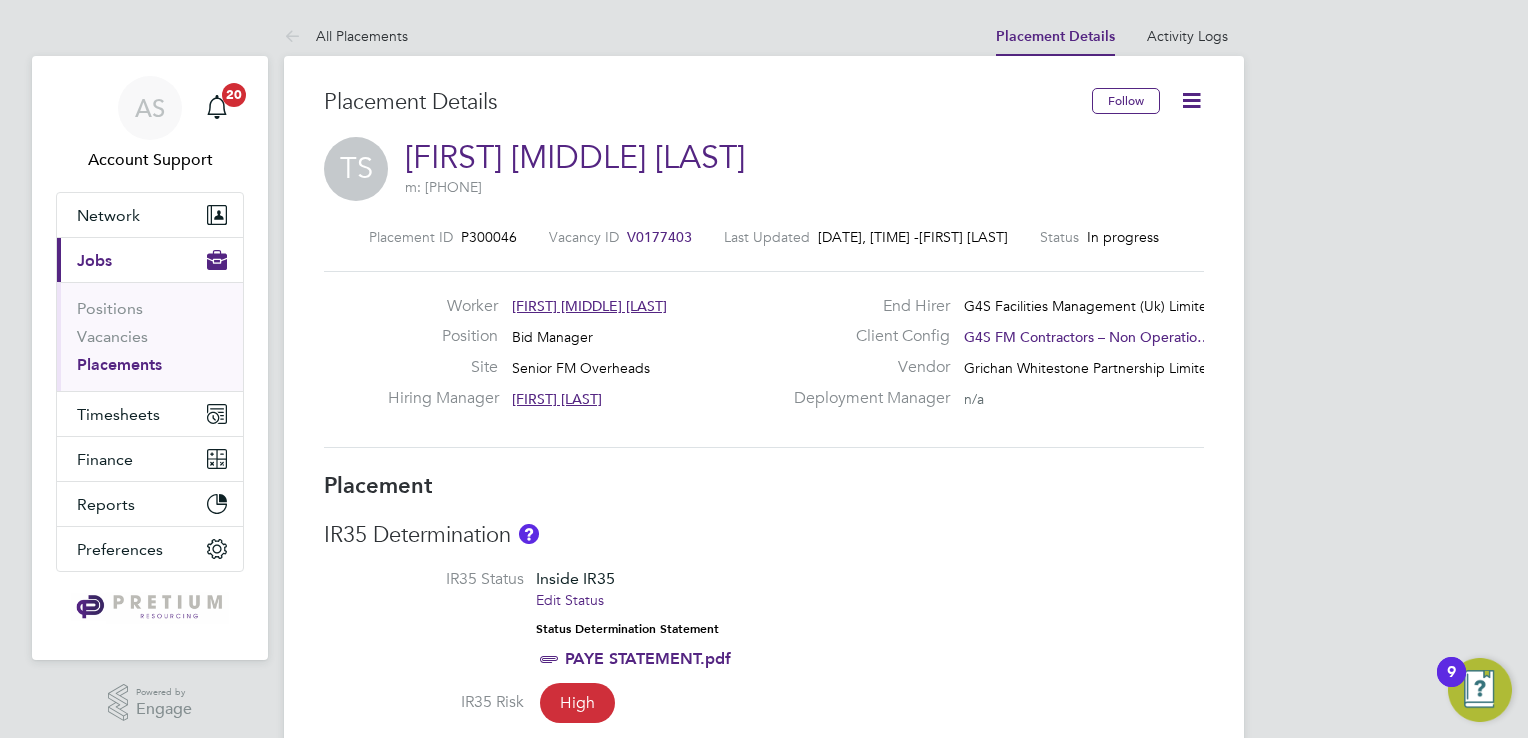 type 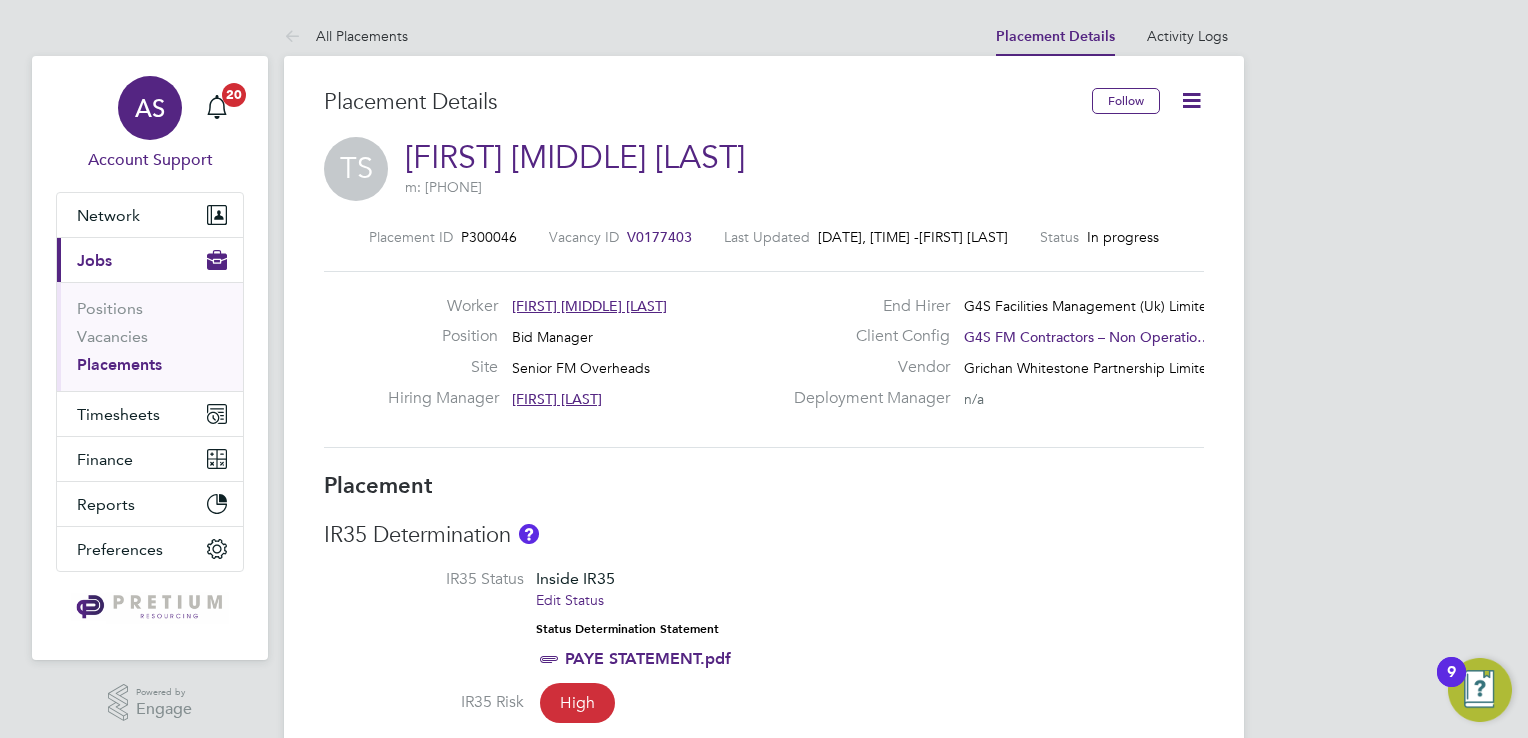 click on "AS" at bounding box center [150, 108] 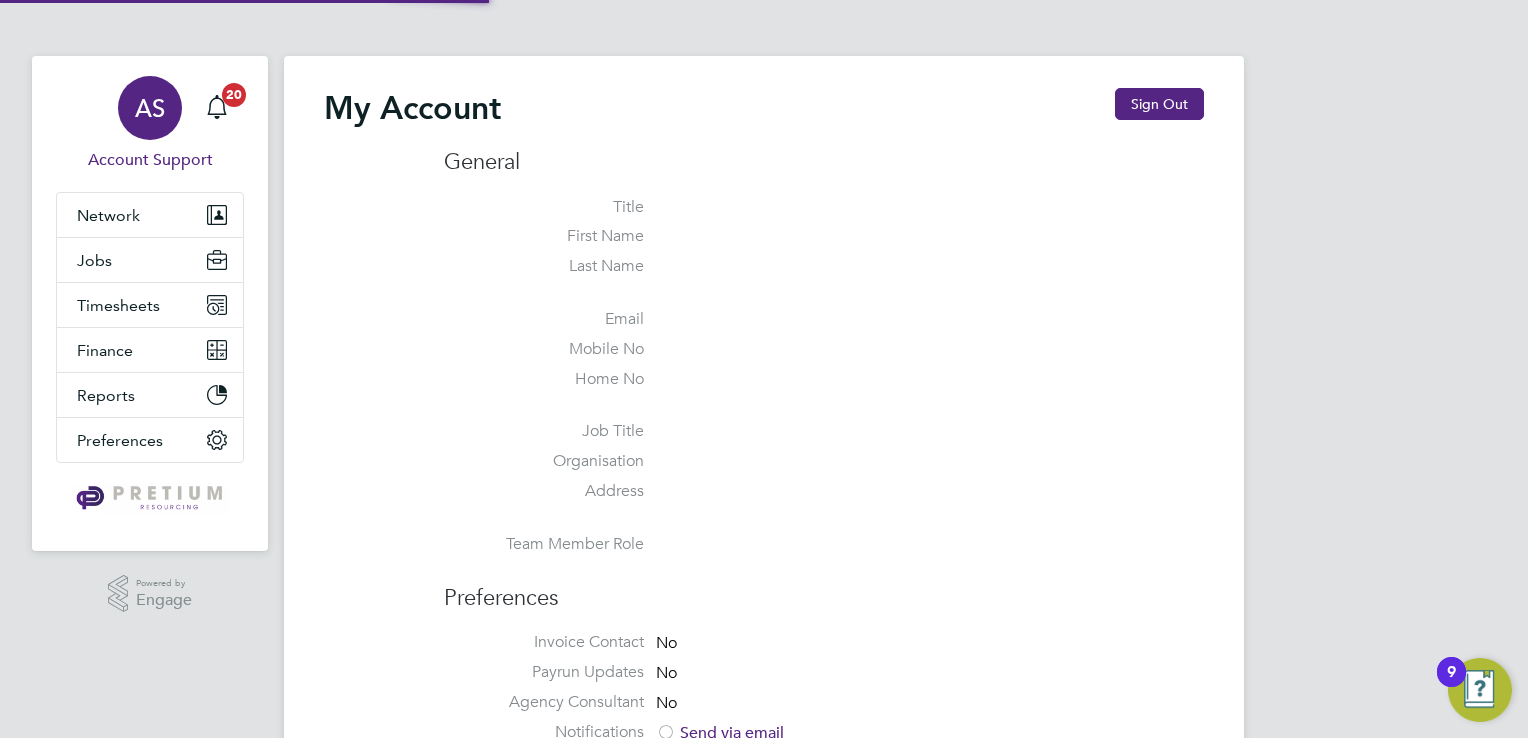 type on "[EMAIL]" 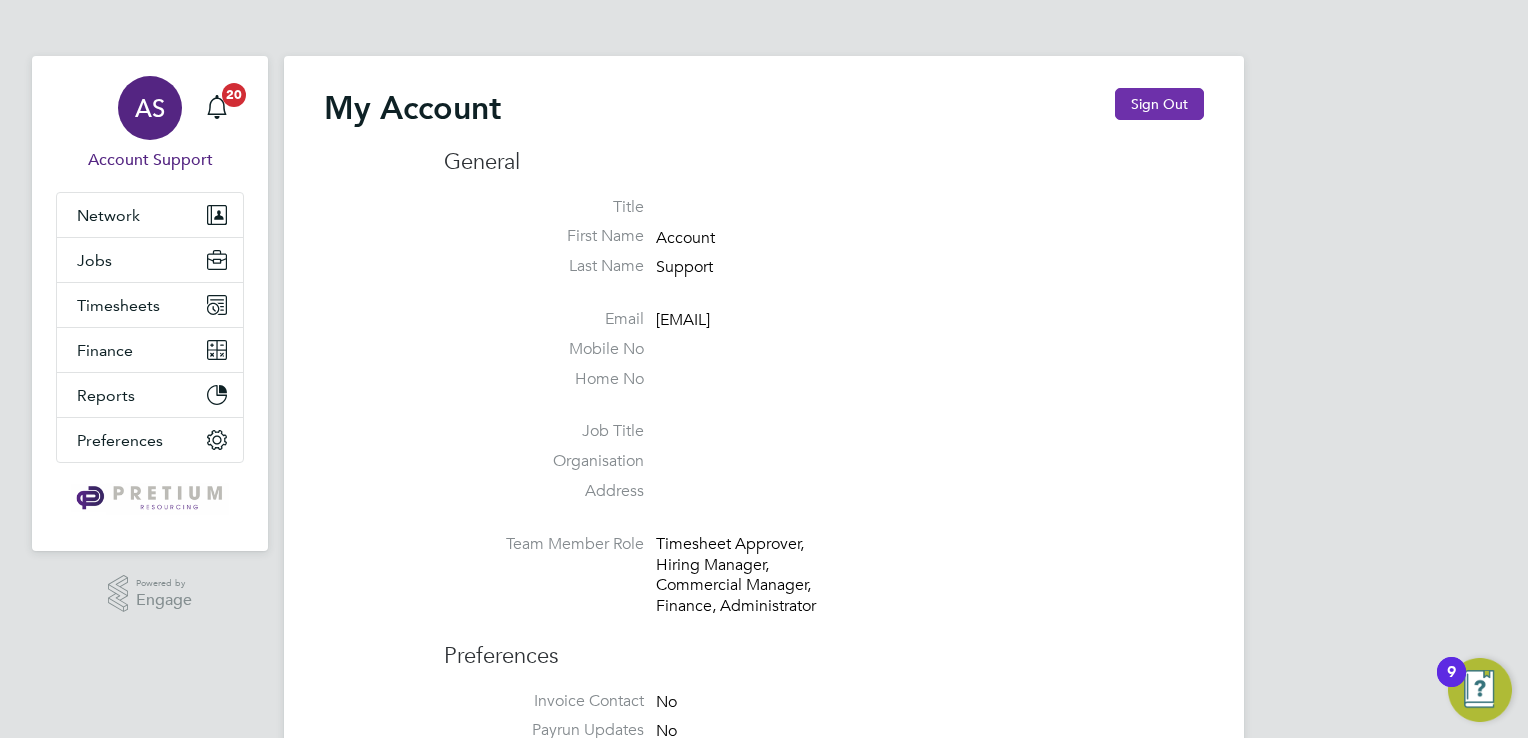 click on "Sign Out" at bounding box center [1159, 104] 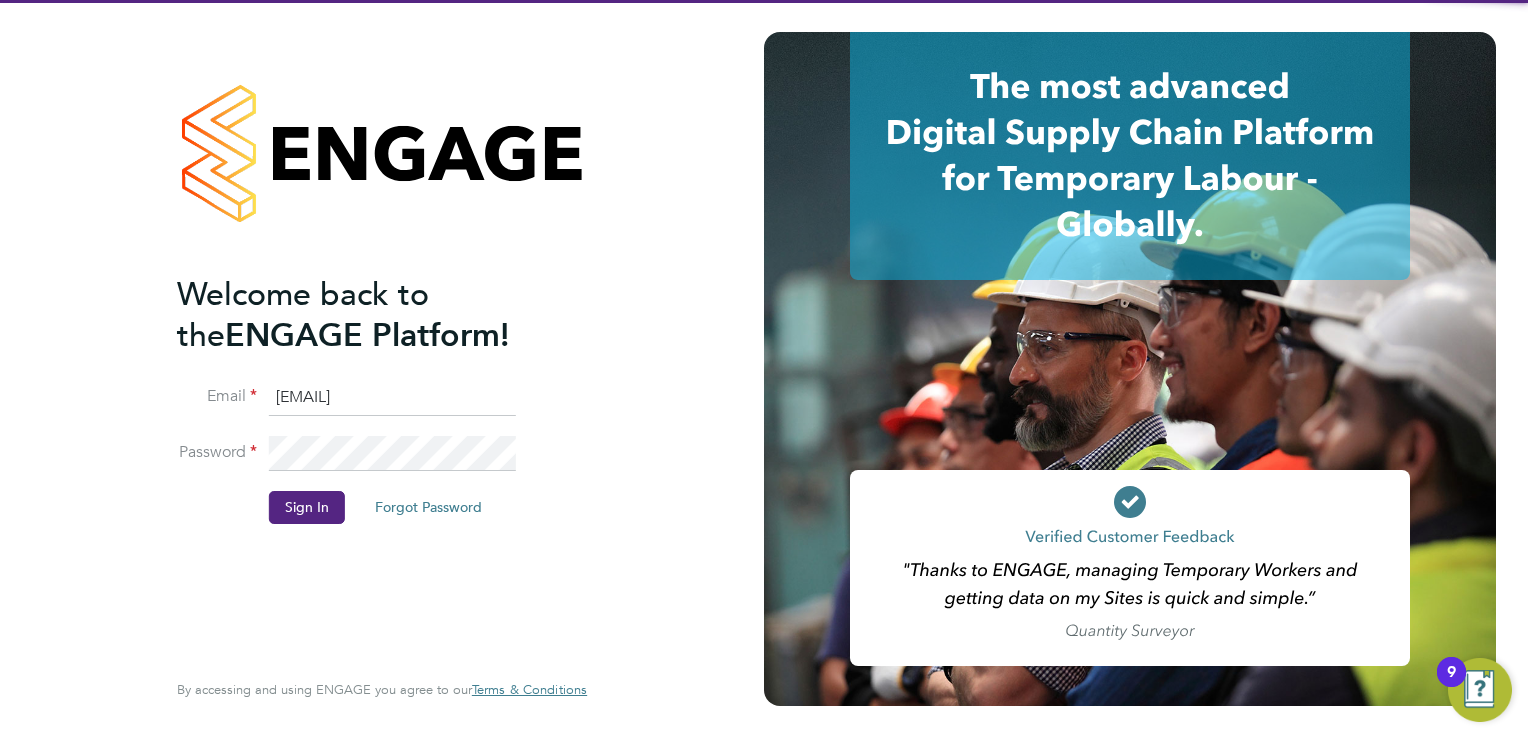 click on "[EMAIL]" 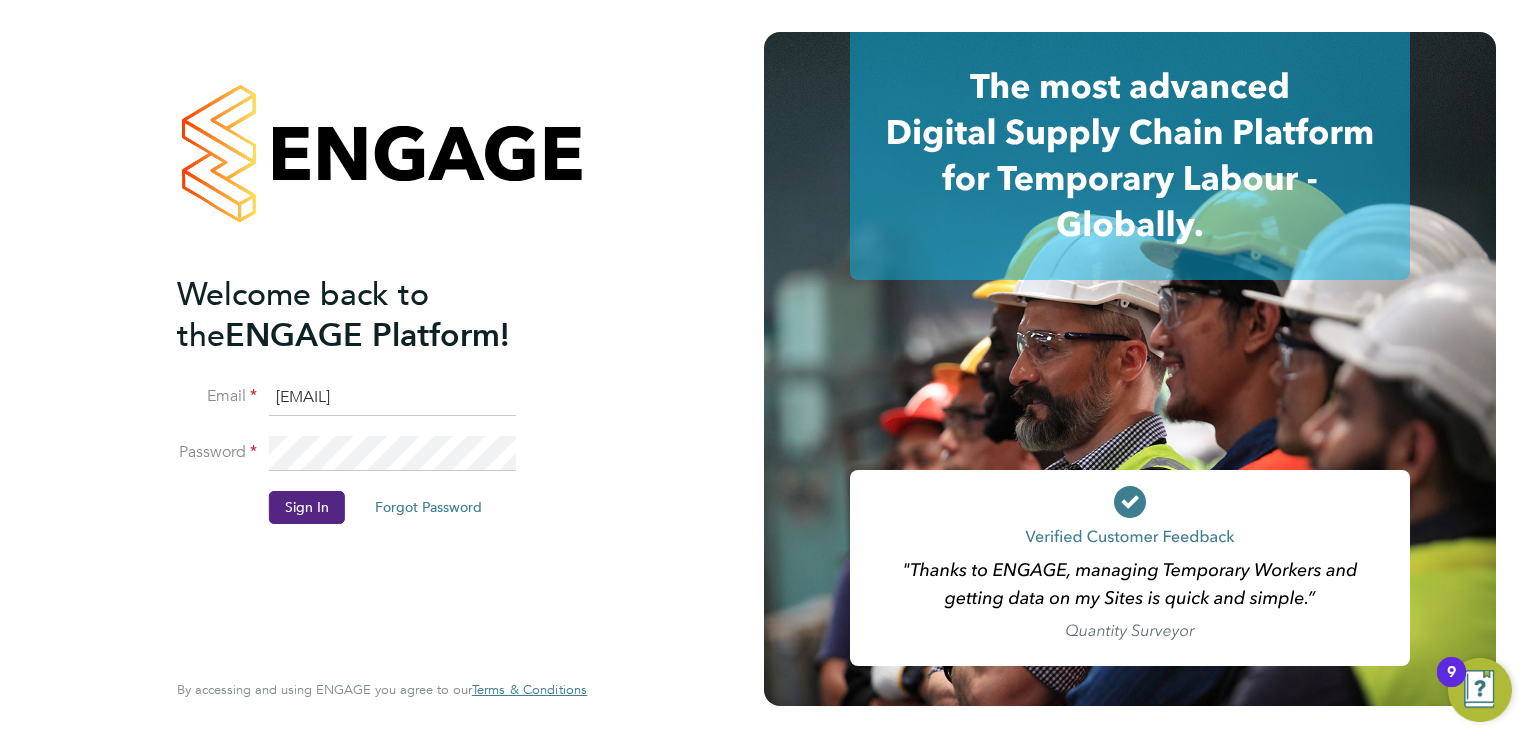 type on "[EMAIL]" 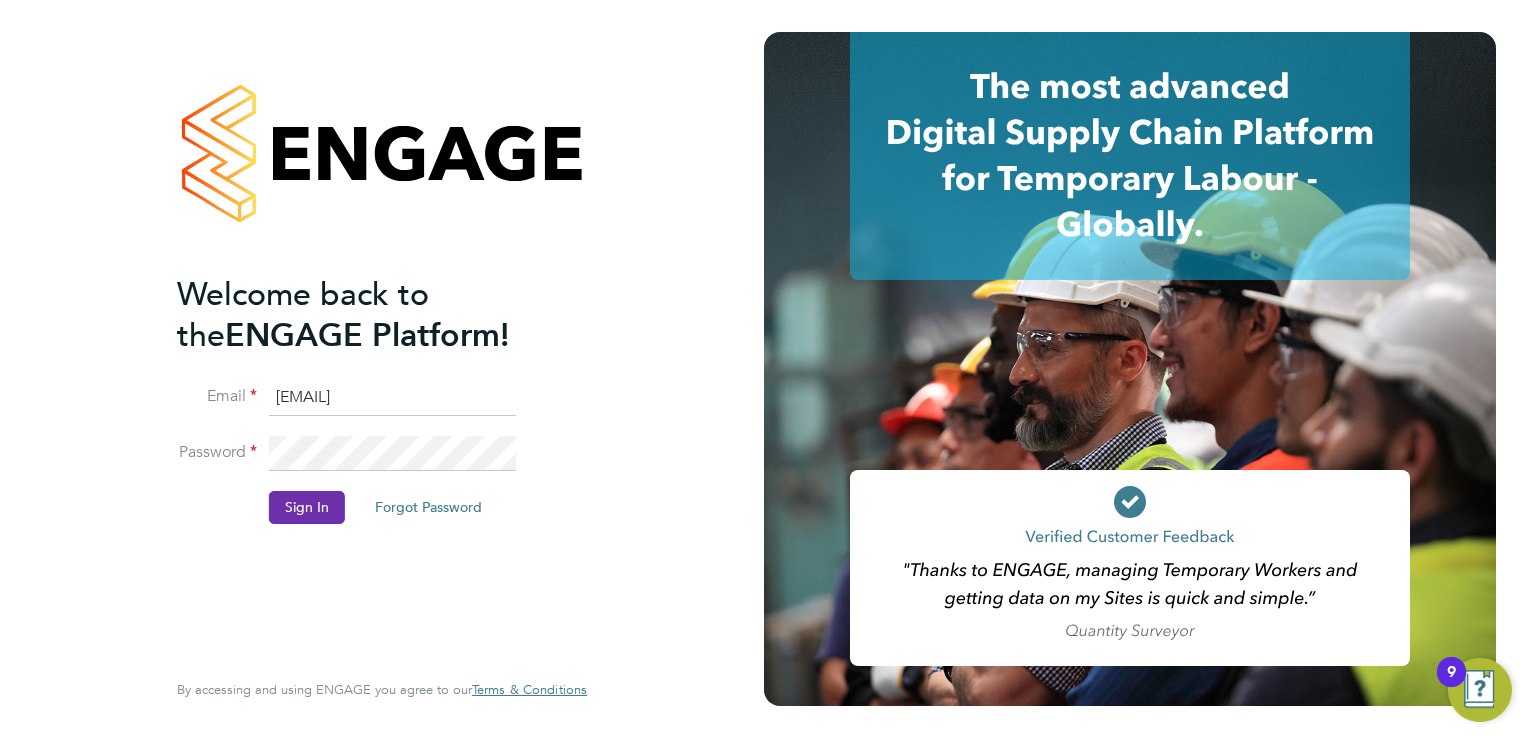 click on "Sign In" 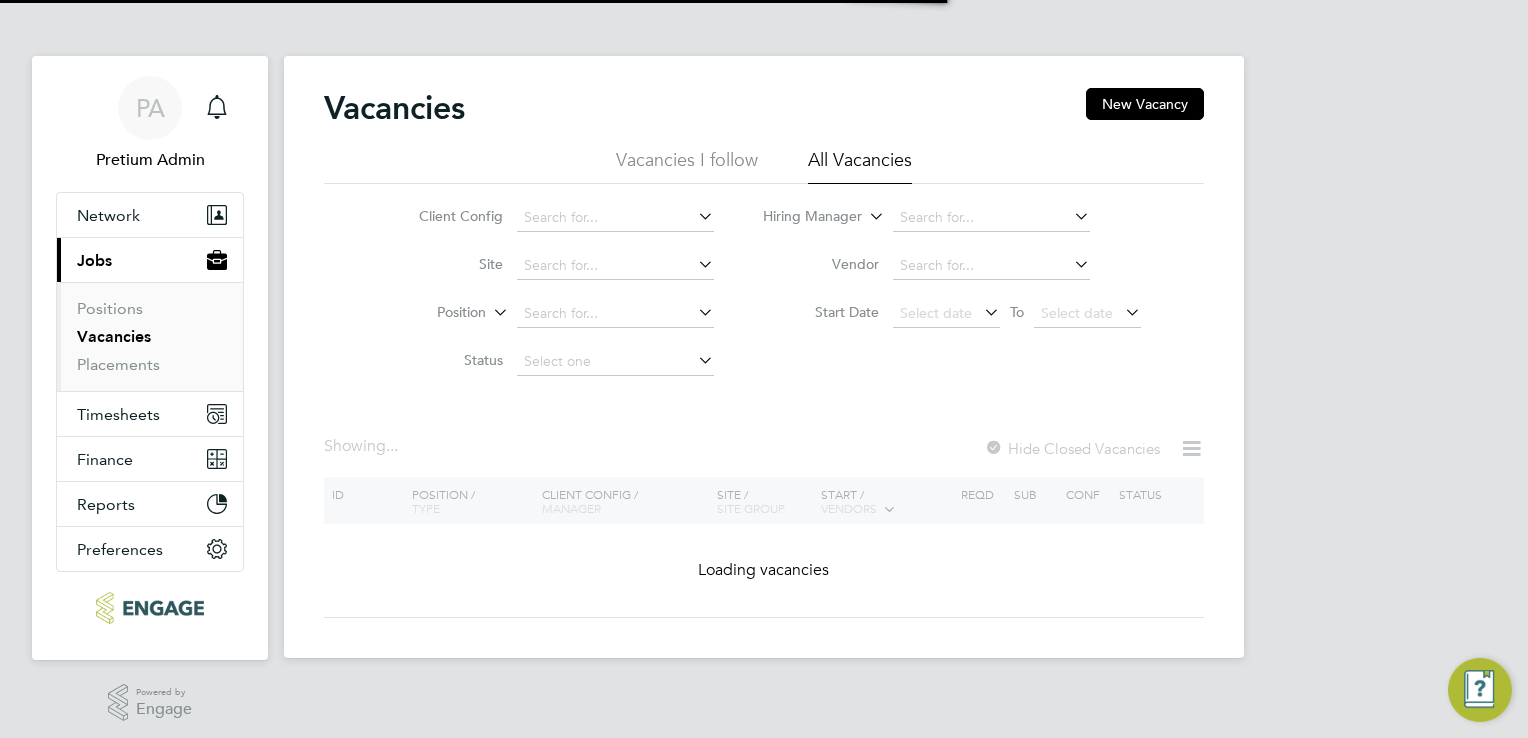 scroll, scrollTop: 0, scrollLeft: 0, axis: both 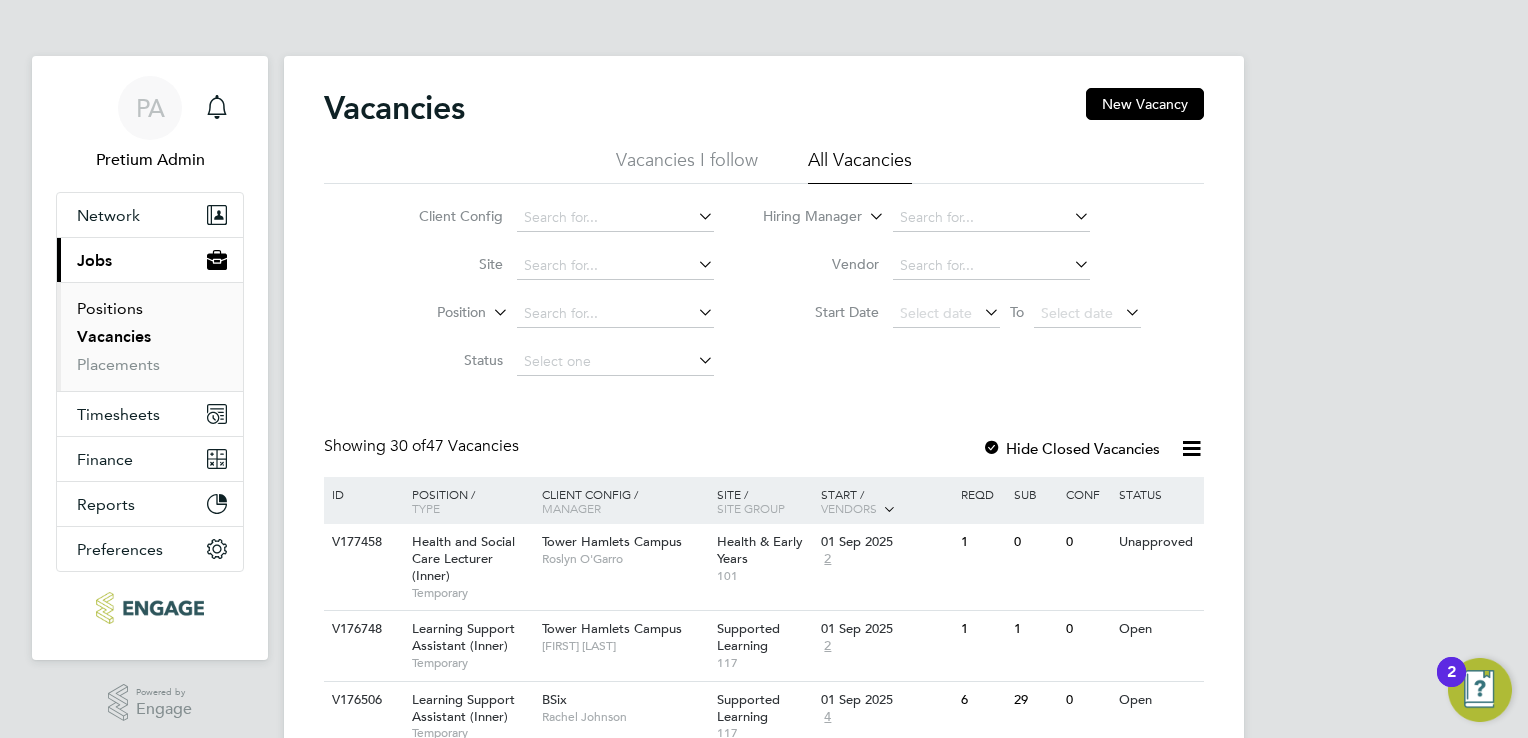 click on "Positions" at bounding box center (110, 308) 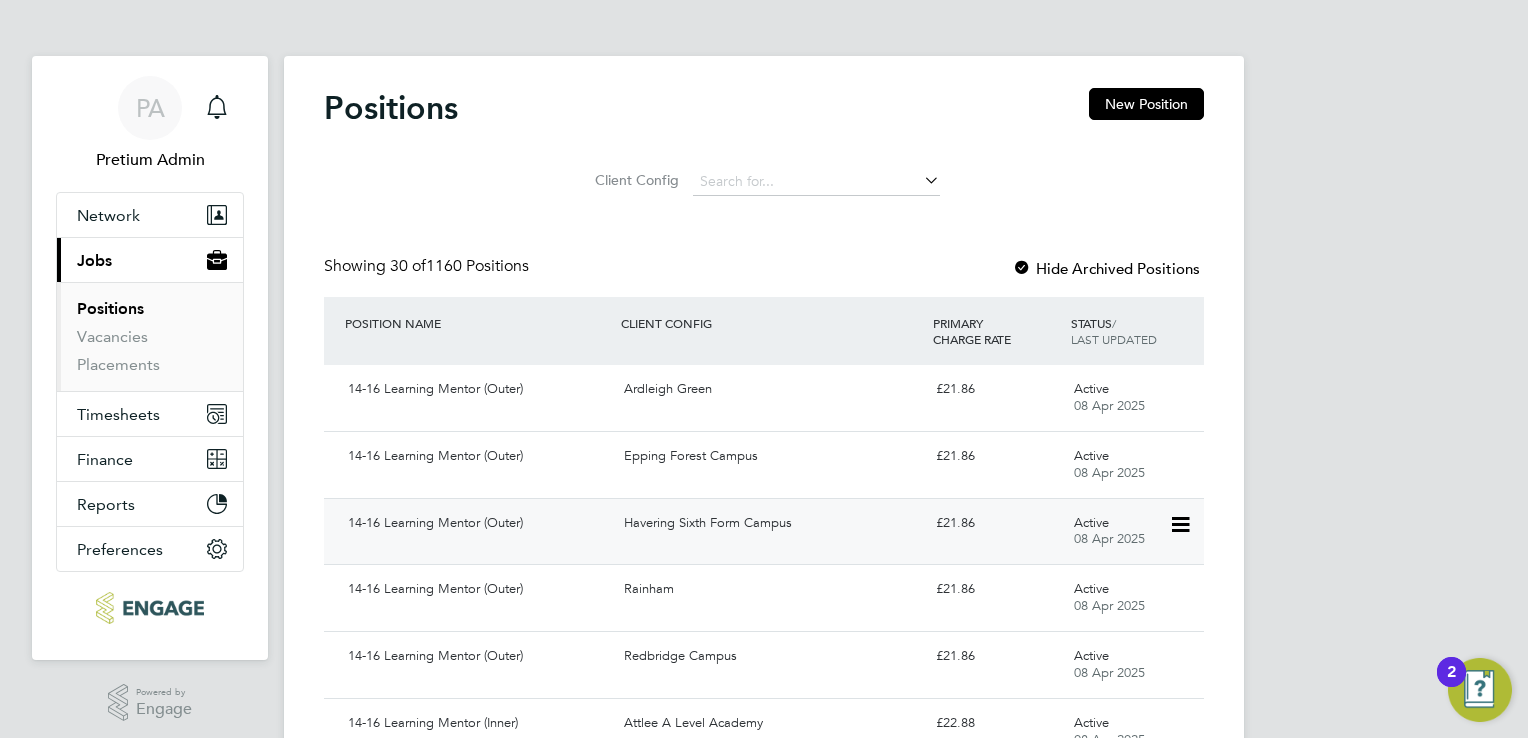 type 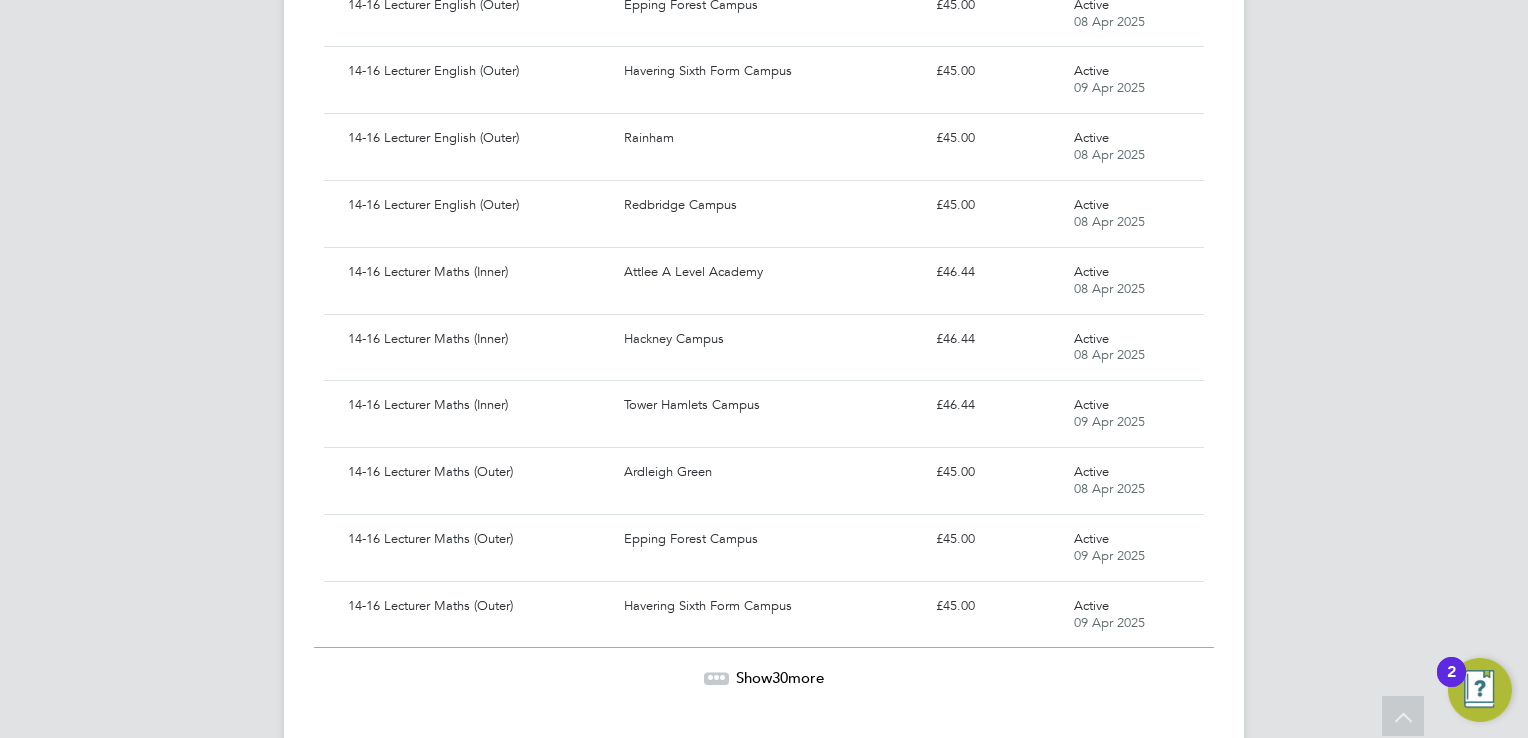 scroll, scrollTop: 1756, scrollLeft: 0, axis: vertical 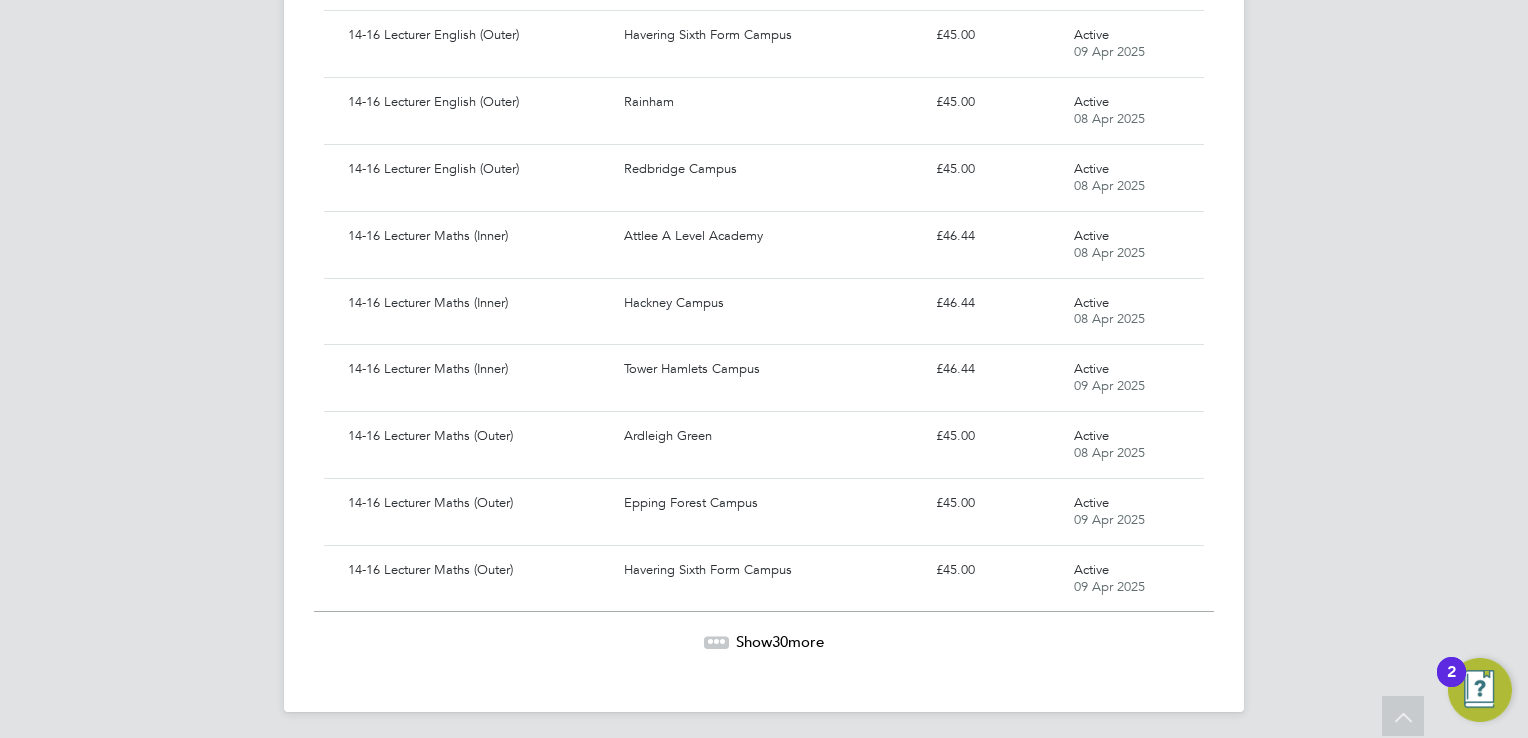 click on "Show  30  more" 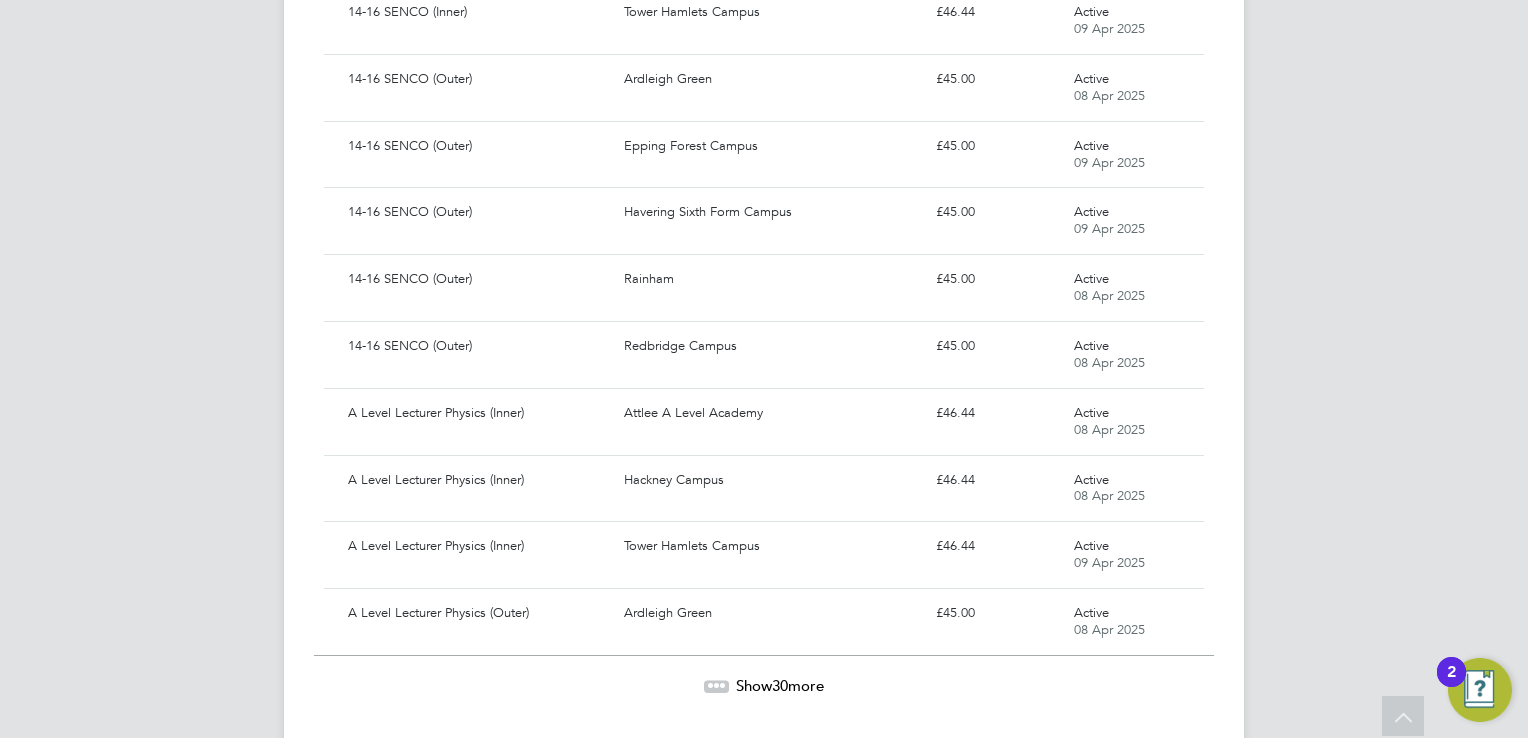 scroll, scrollTop: 3753, scrollLeft: 0, axis: vertical 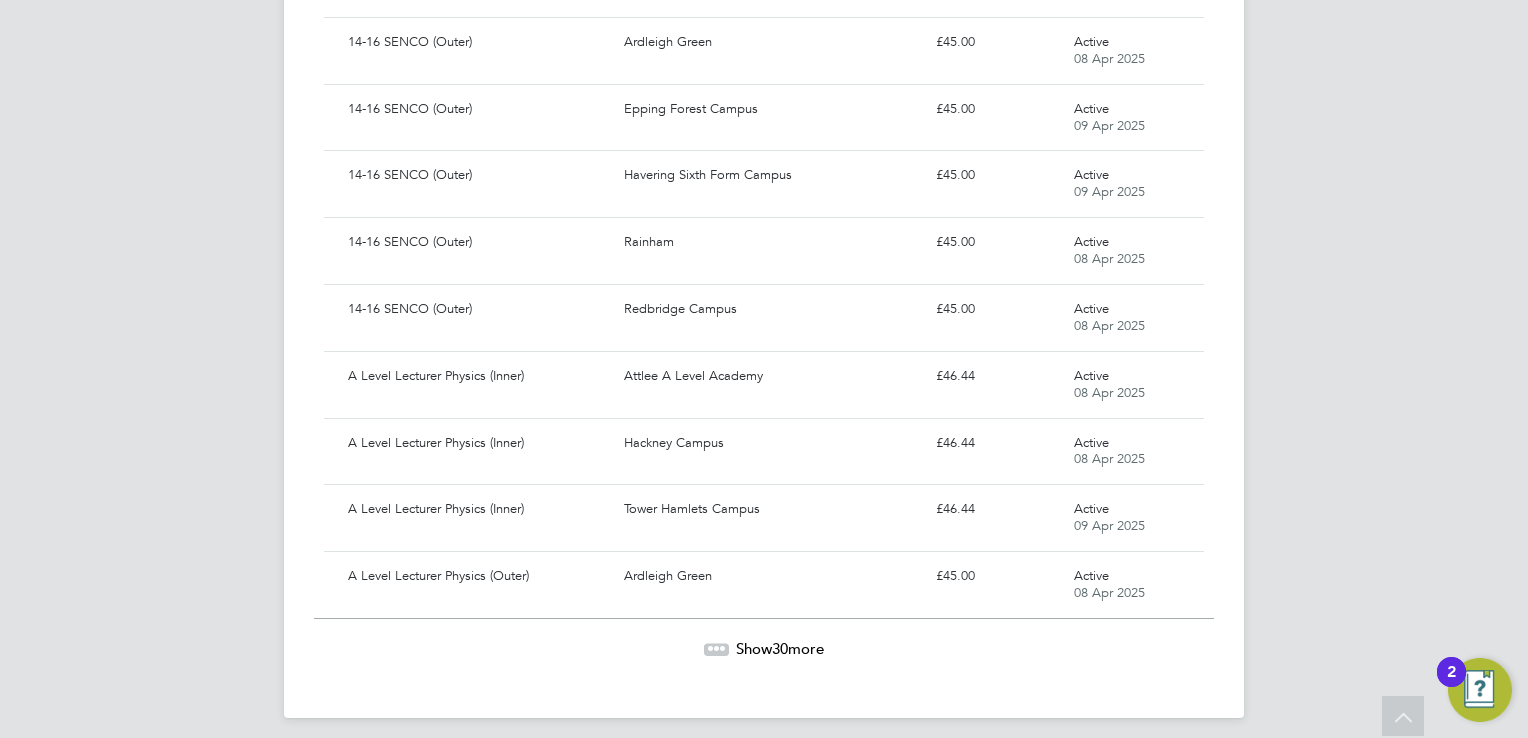 click on "Show  30  more" 